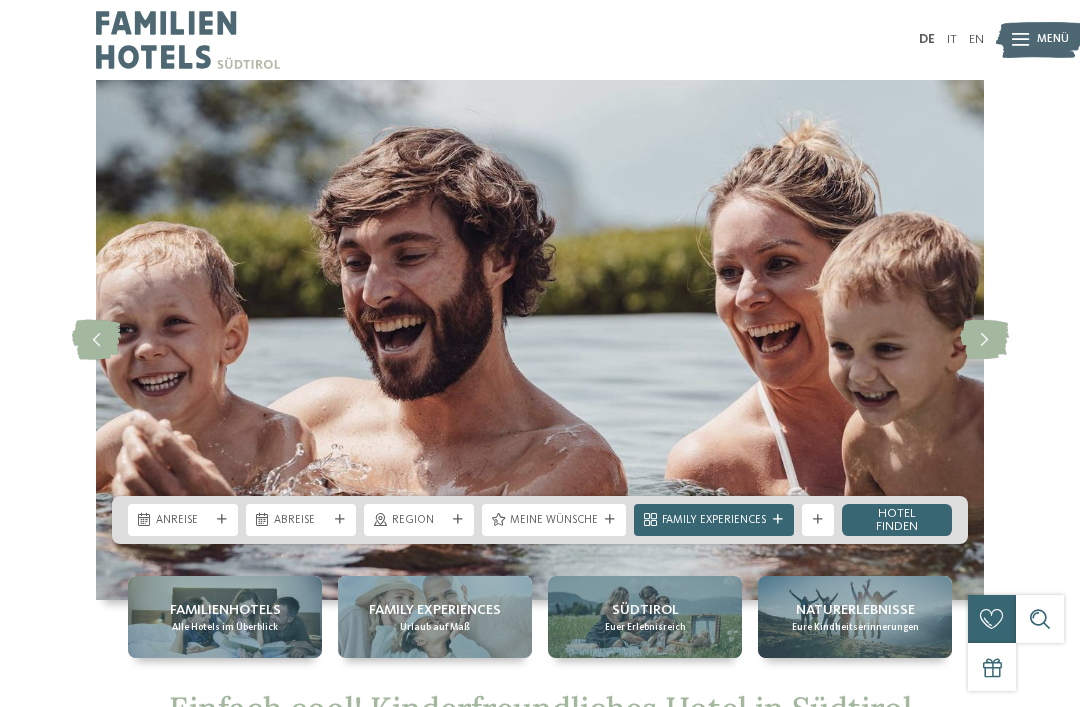 scroll, scrollTop: 0, scrollLeft: 0, axis: both 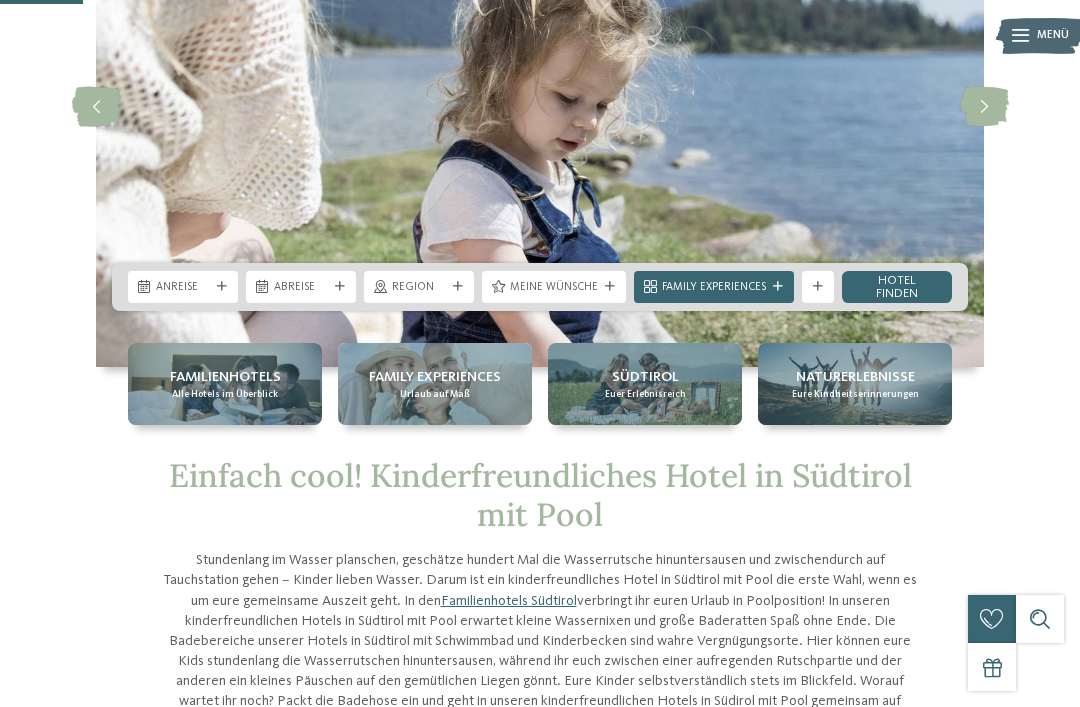 click on "Anreise" at bounding box center [183, 287] 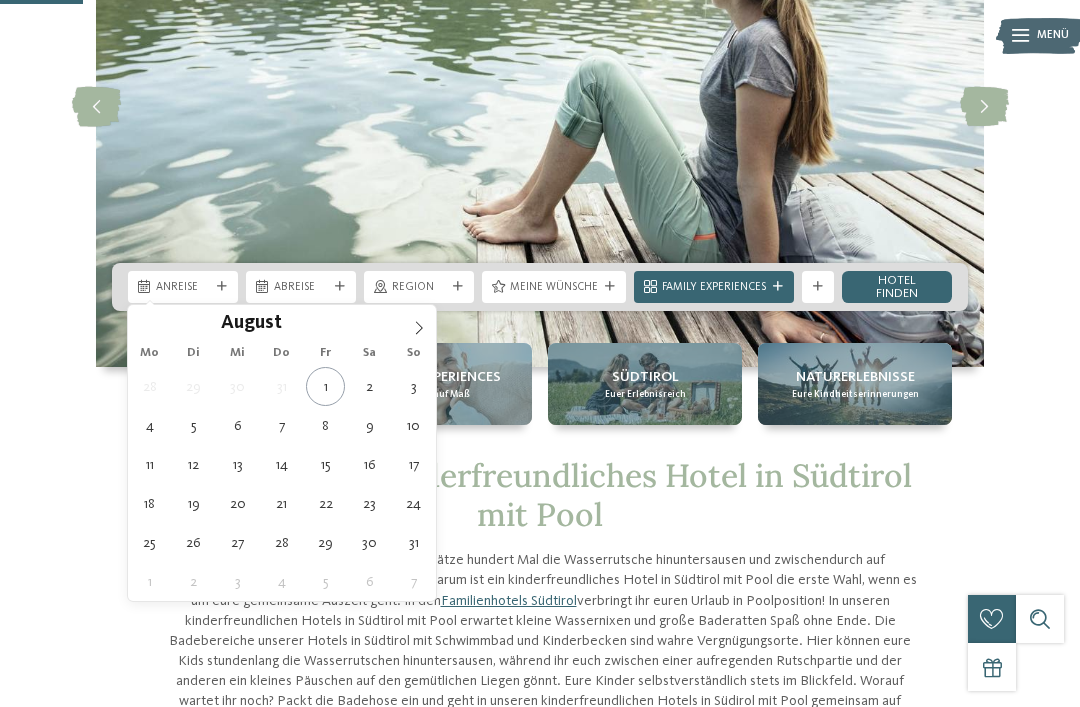 click at bounding box center (419, 322) 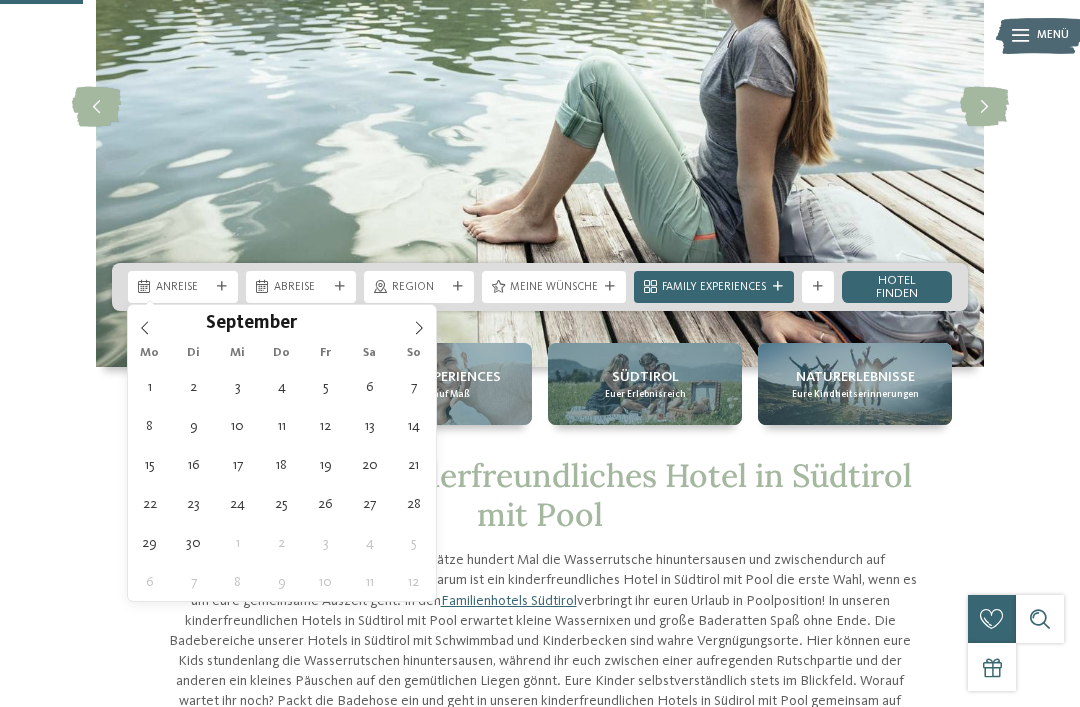 click 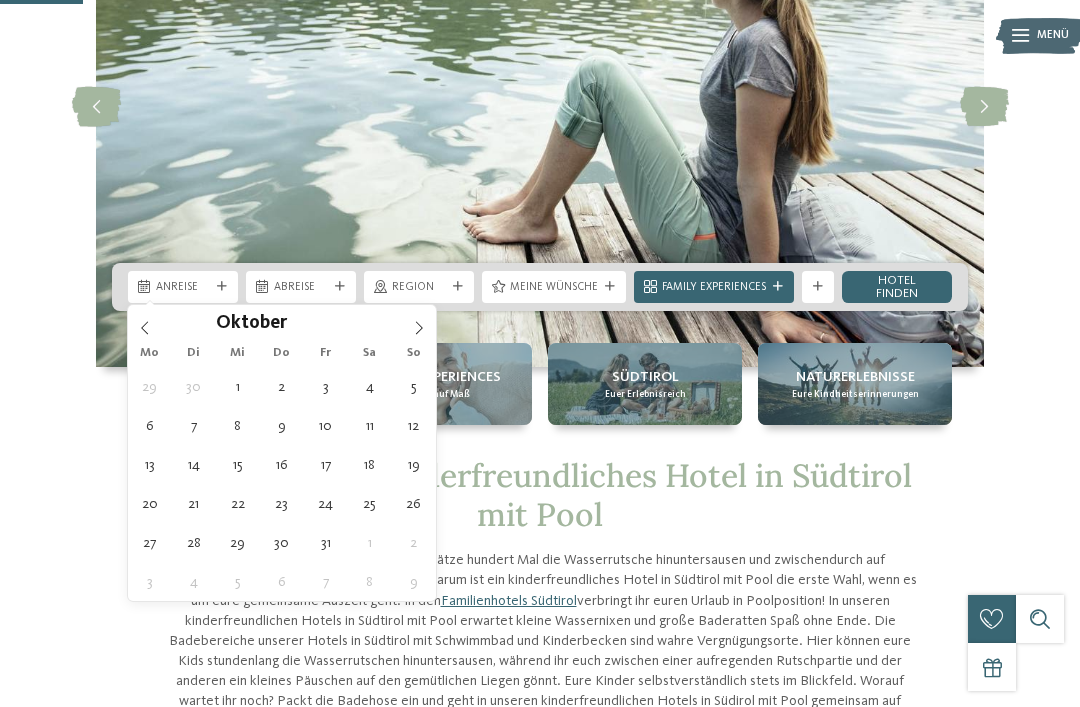 click at bounding box center (419, 322) 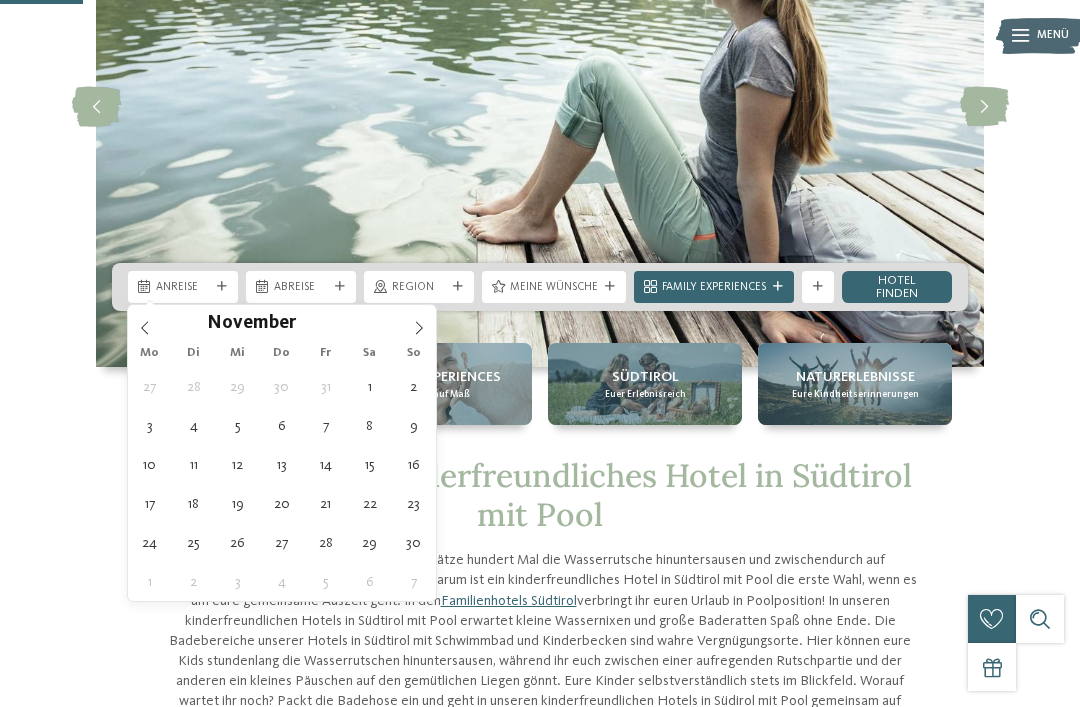 click at bounding box center [419, 322] 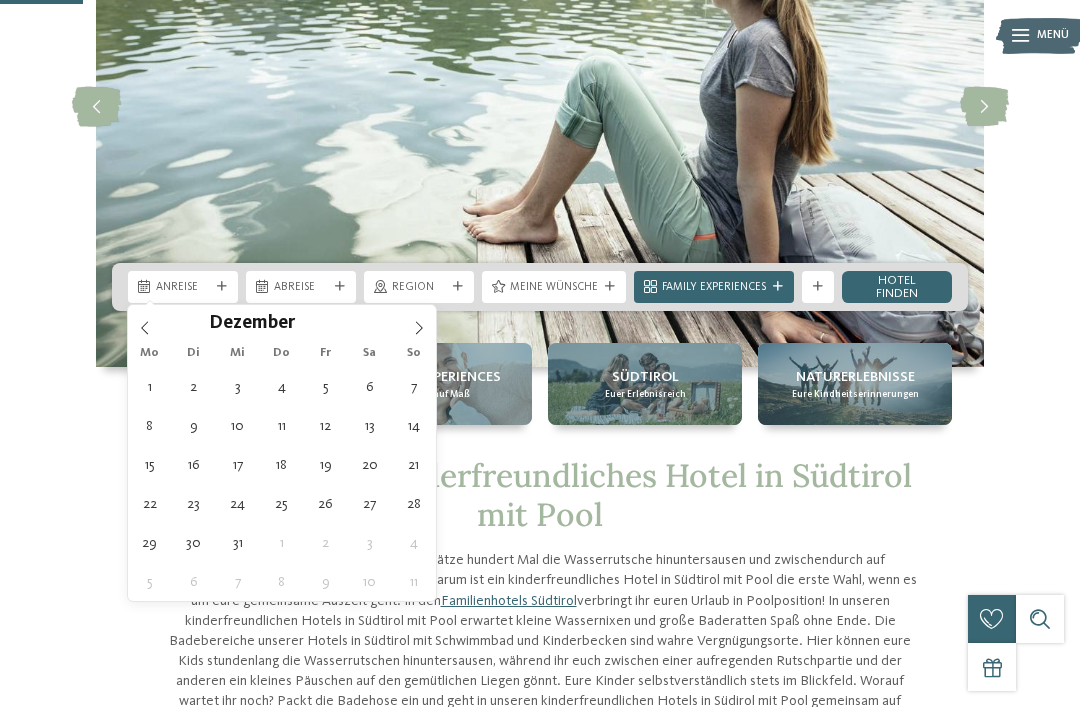 click 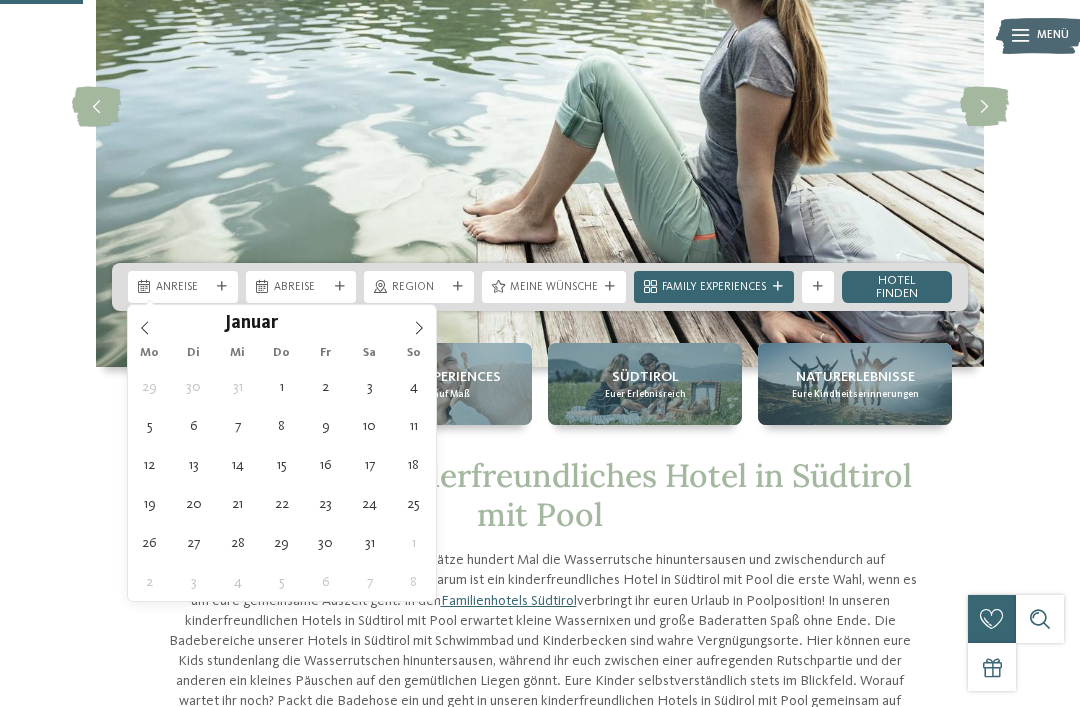 click 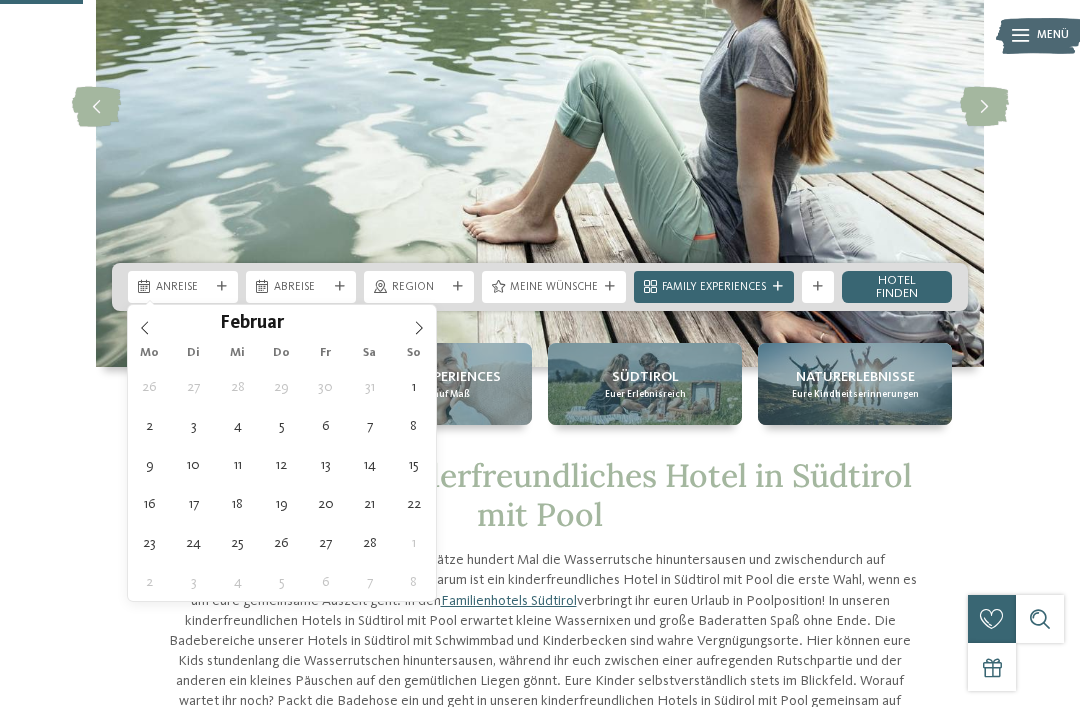 click 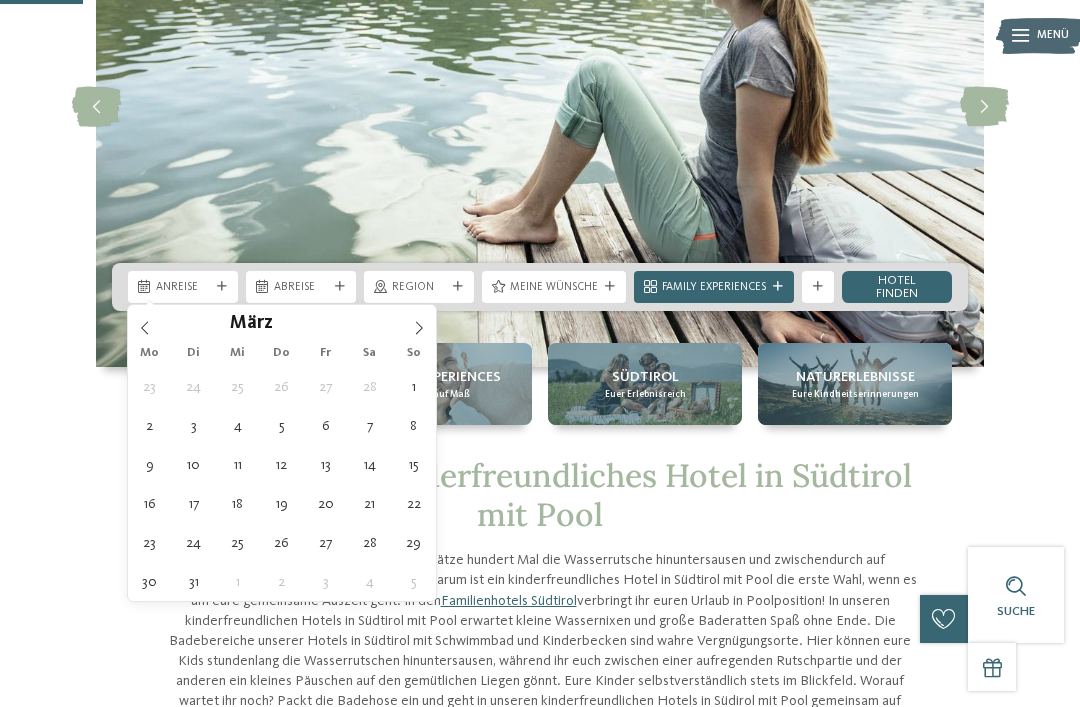 click 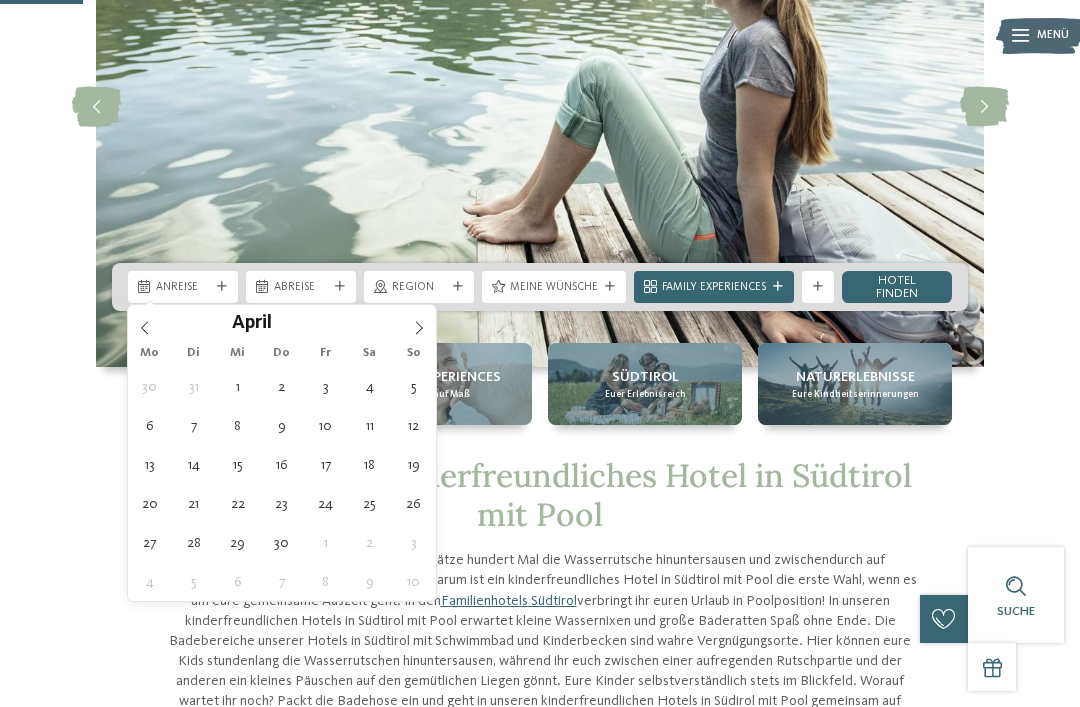 click 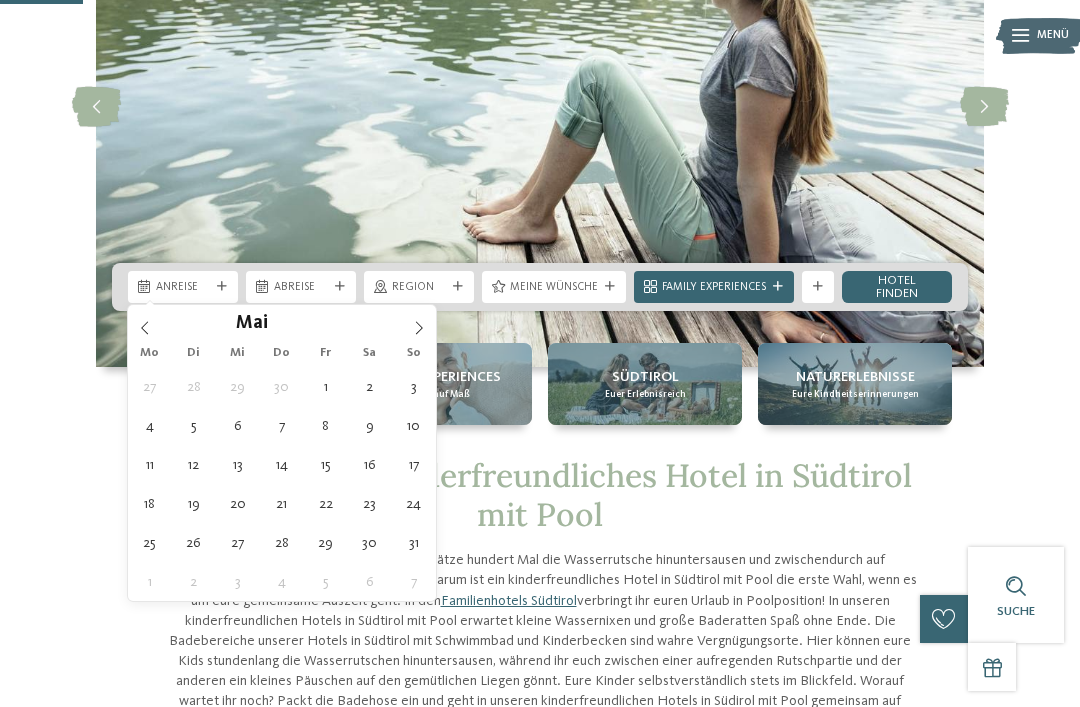 click at bounding box center [419, 322] 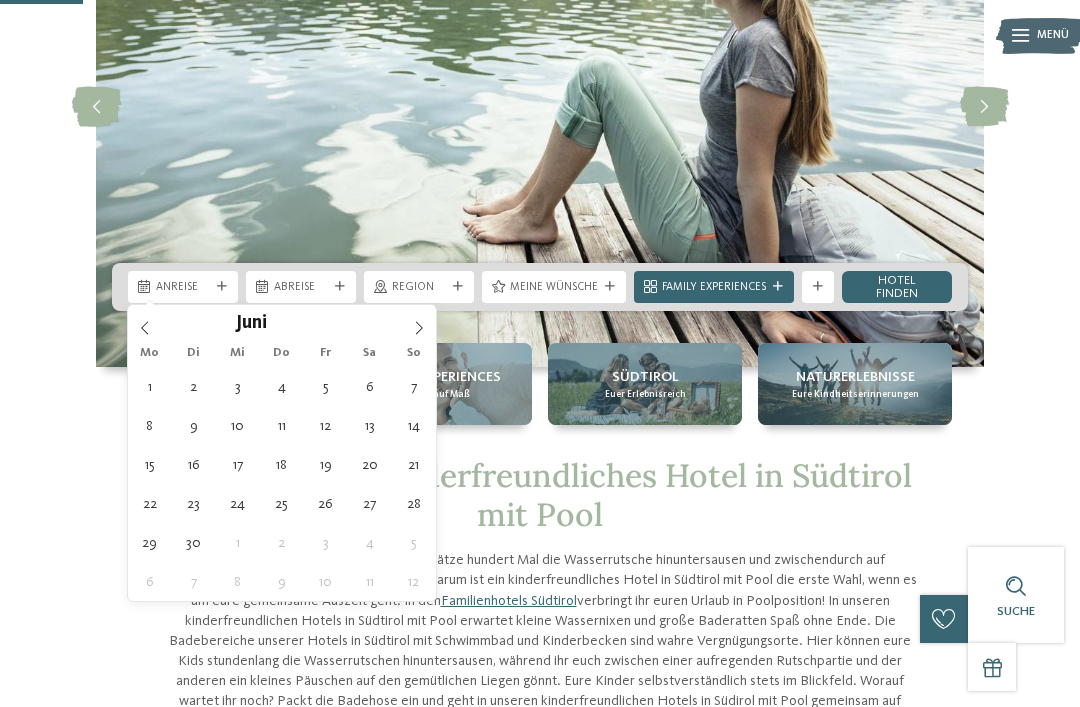 click at bounding box center (419, 322) 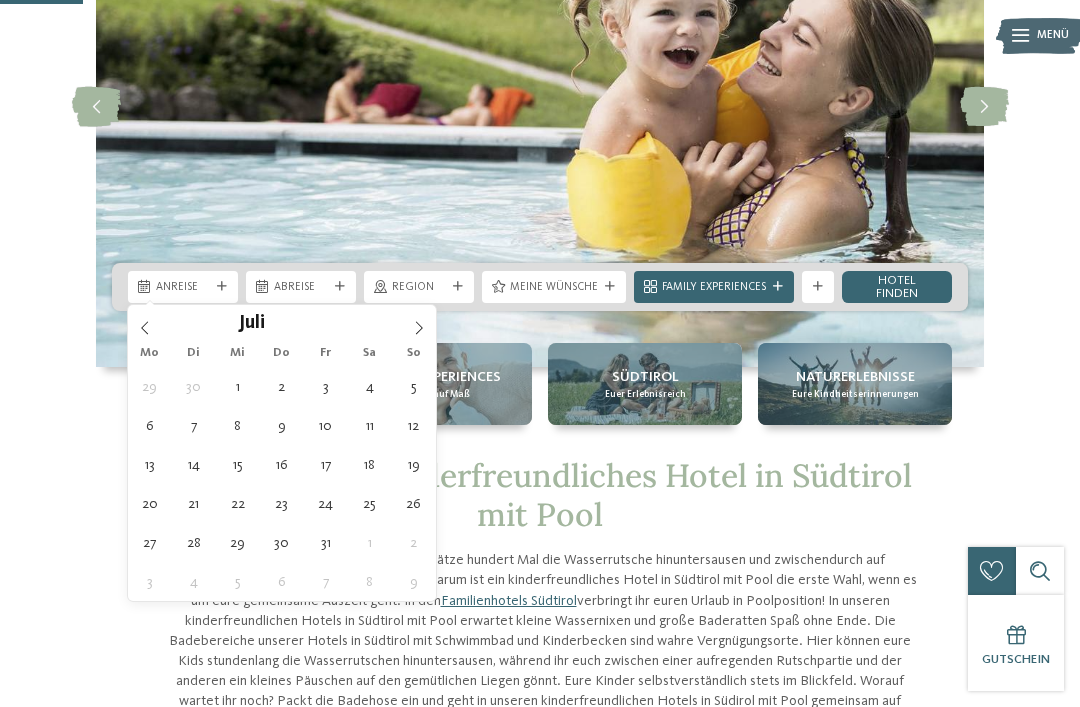 type on "20.07.2026" 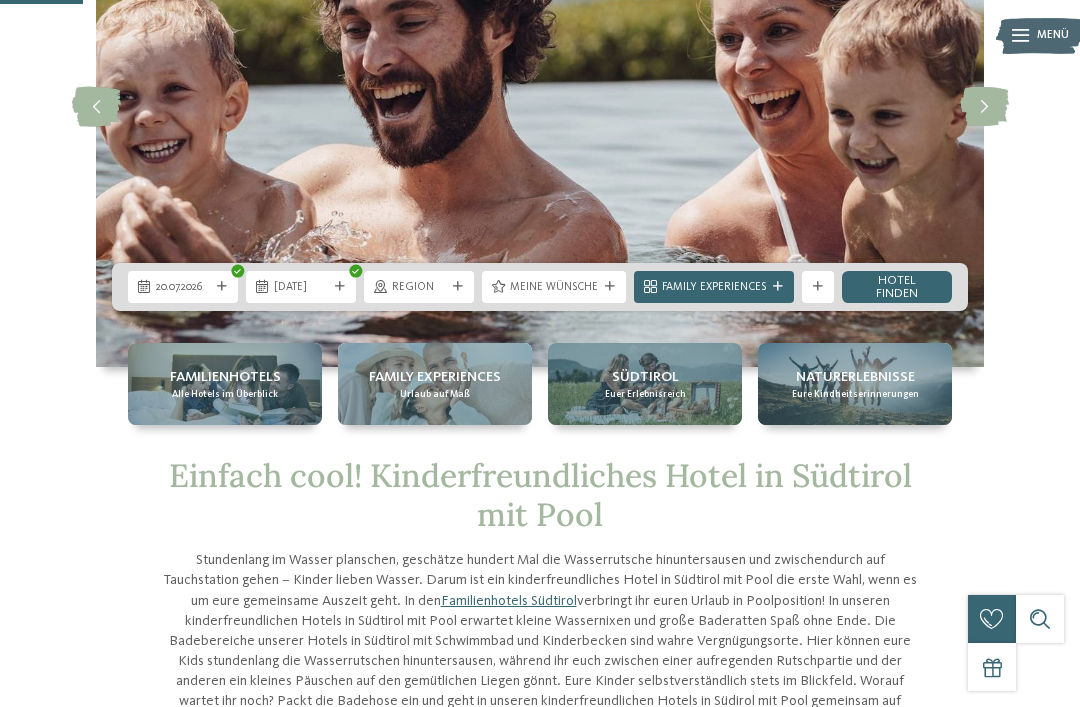 click on "Kleinen Moment noch – die Webseite wird geladen …
DE
IT" at bounding box center (540, 1641) 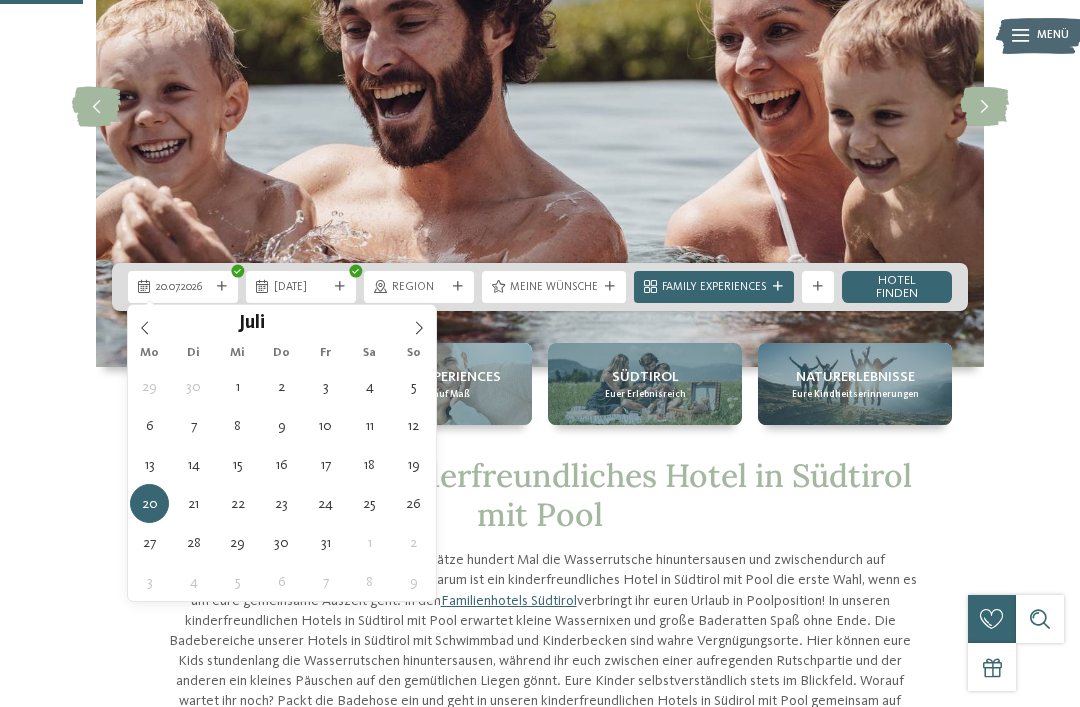 type on "19.07.2026" 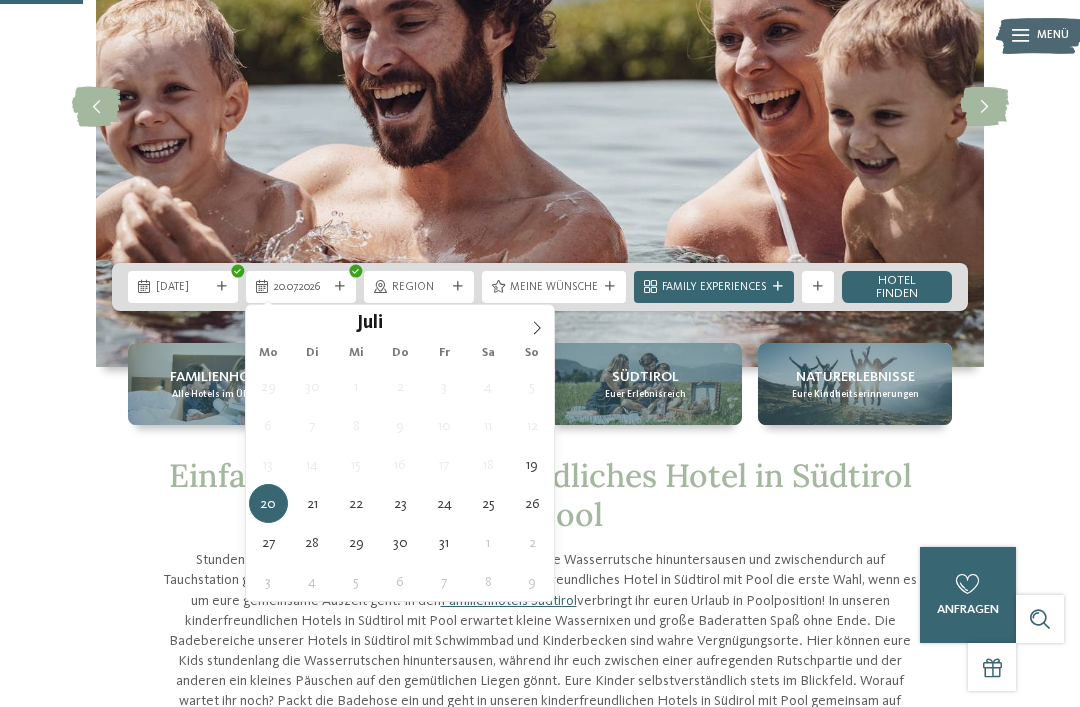 click on "20.07.2026" at bounding box center [301, 286] 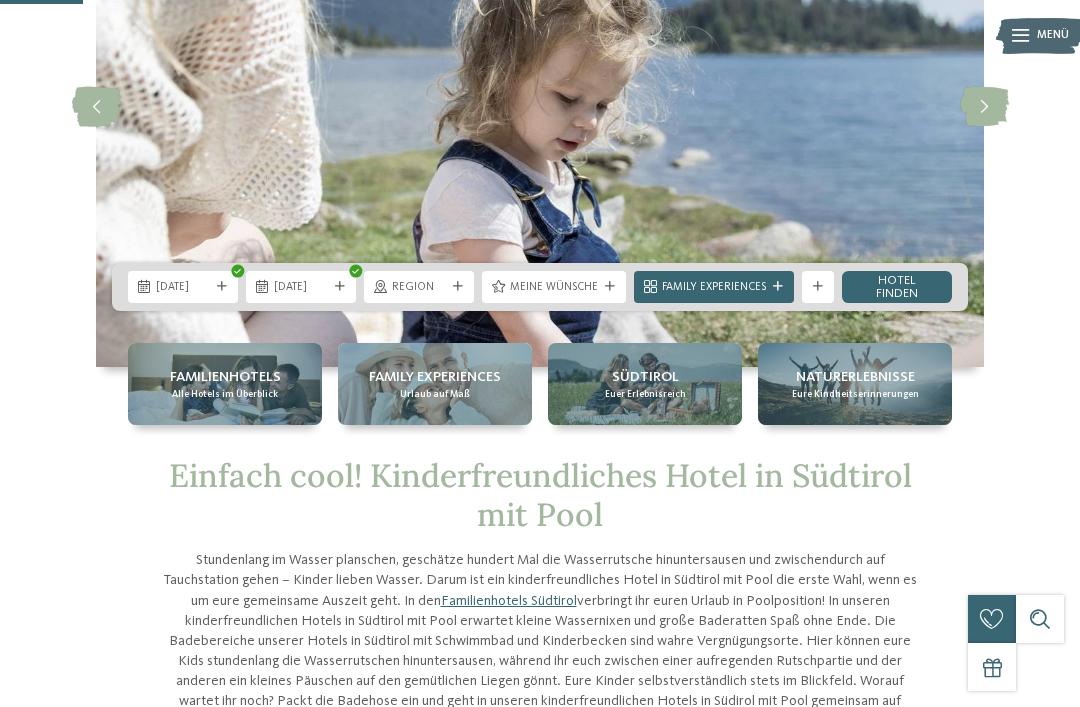 click at bounding box center (458, 287) 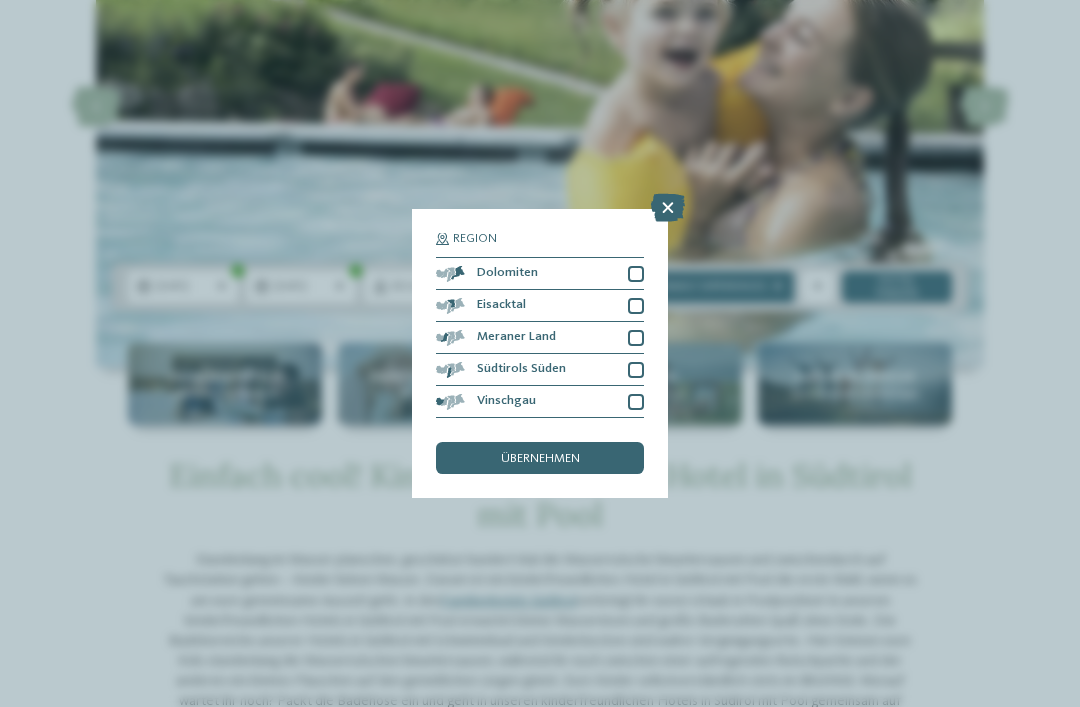 click on "Dolomiten" at bounding box center [540, 274] 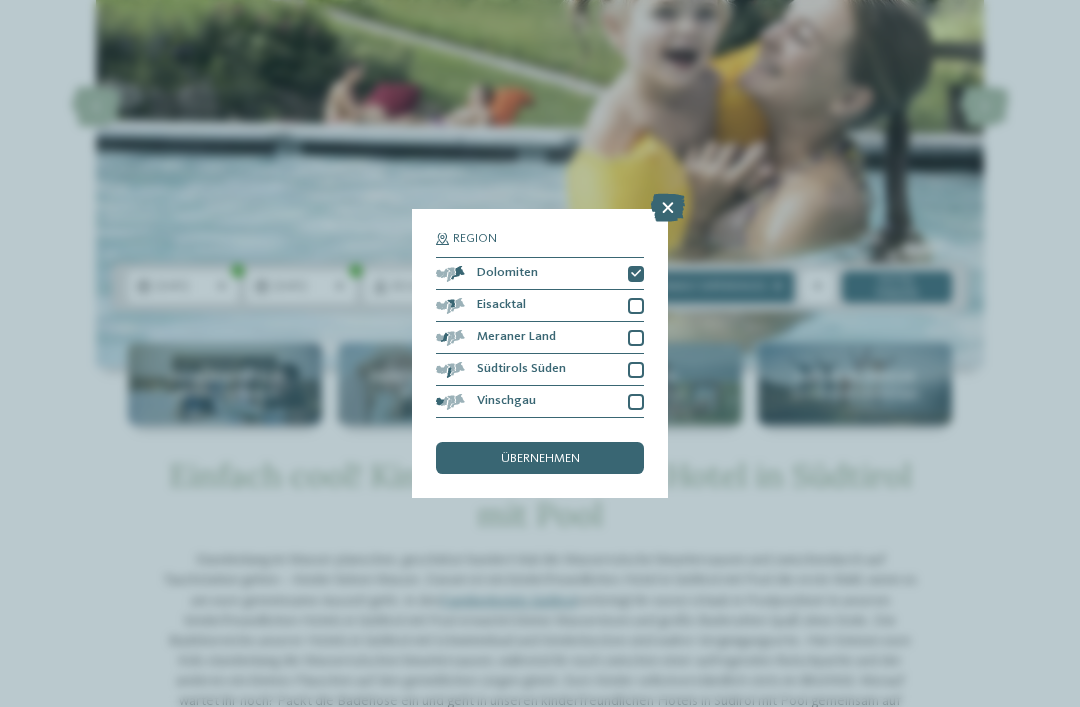 click at bounding box center [636, 306] 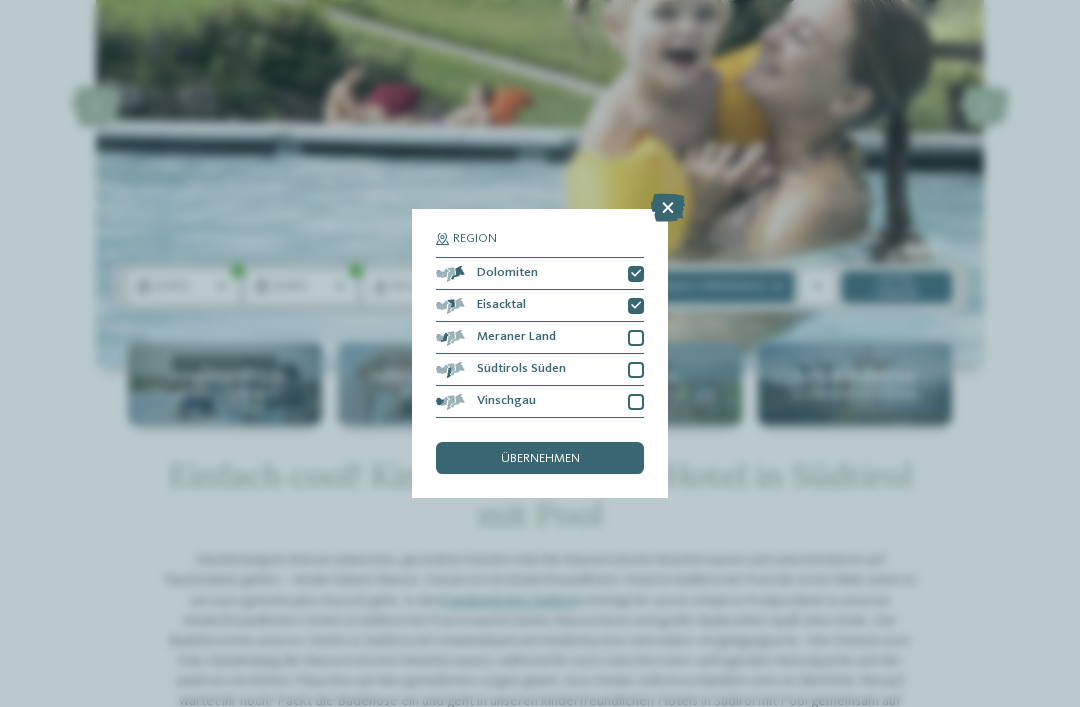 click at bounding box center (636, 338) 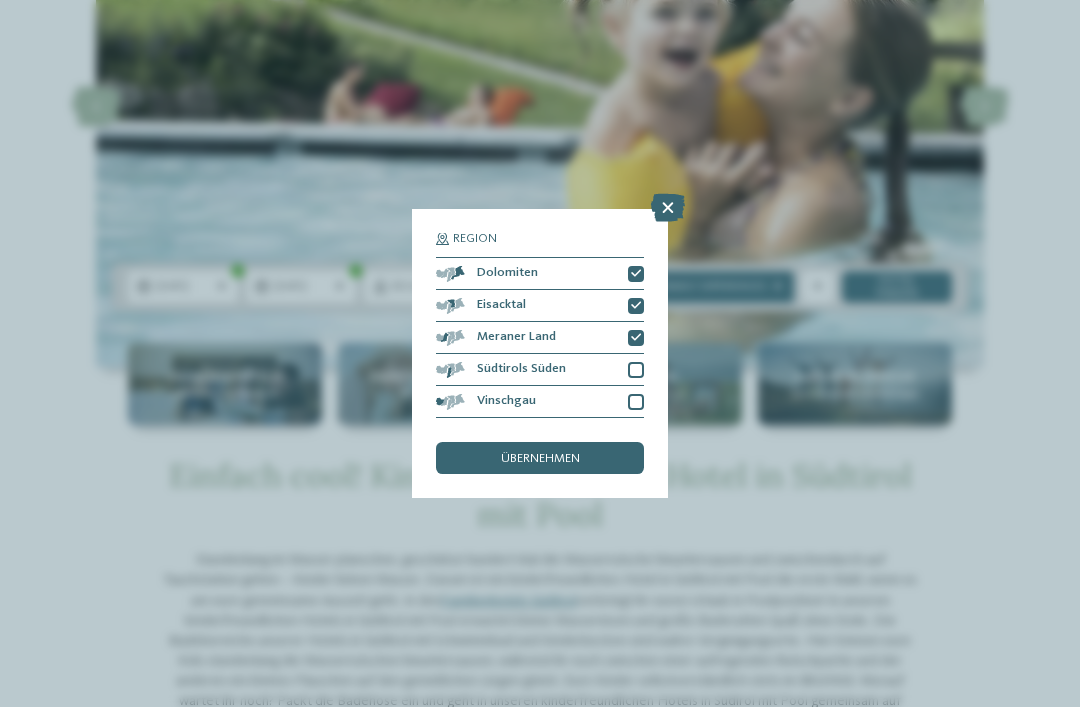 click at bounding box center [636, 370] 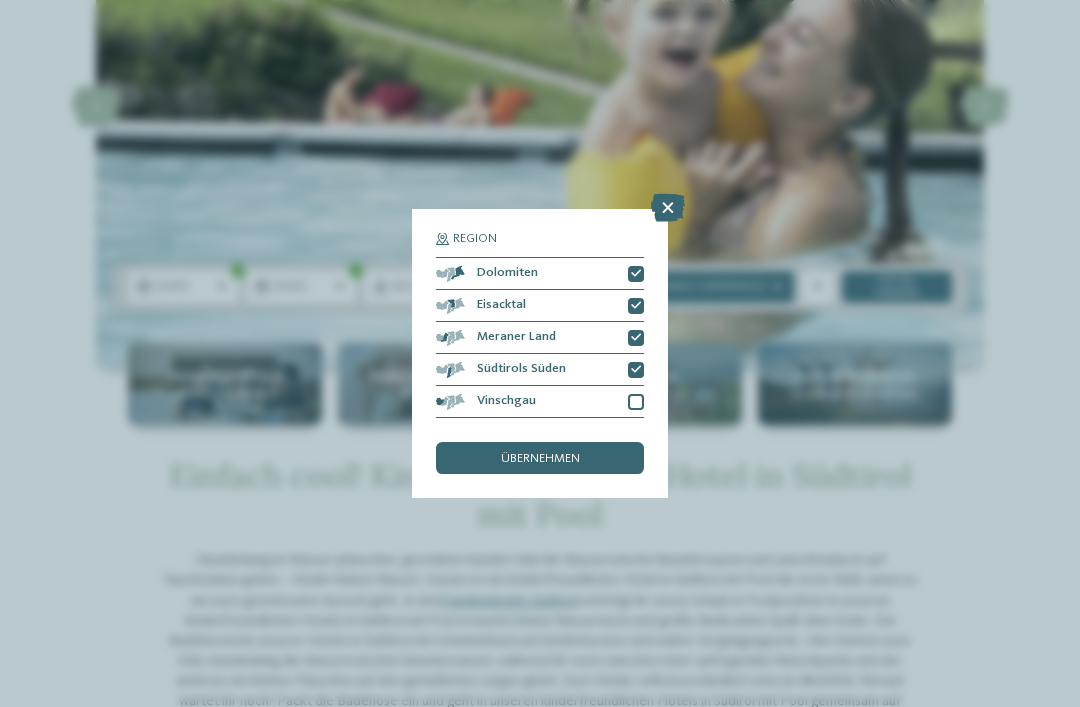 click at bounding box center (636, 402) 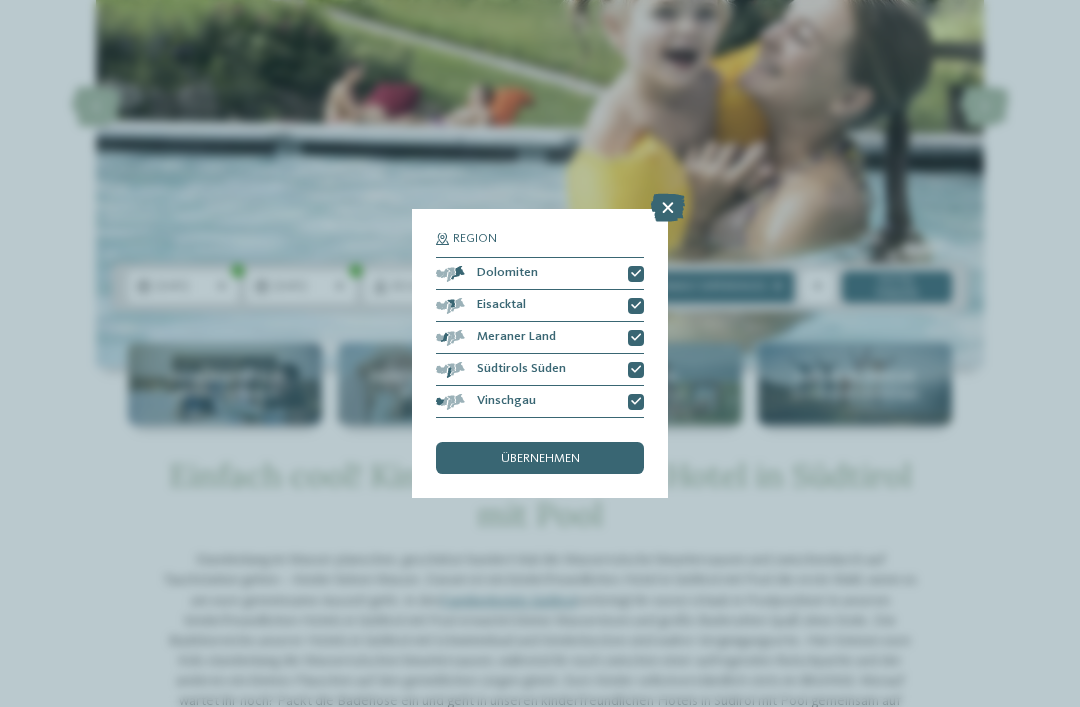 click on "übernehmen" at bounding box center (540, 458) 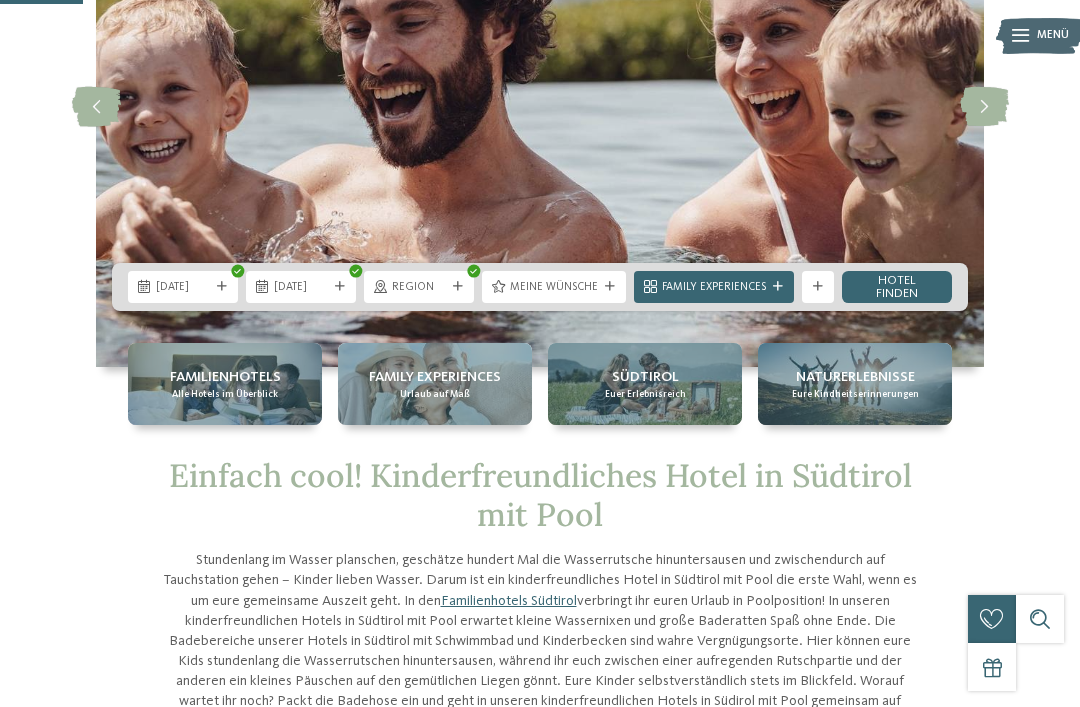 click on "Meine Wünsche" at bounding box center [554, 286] 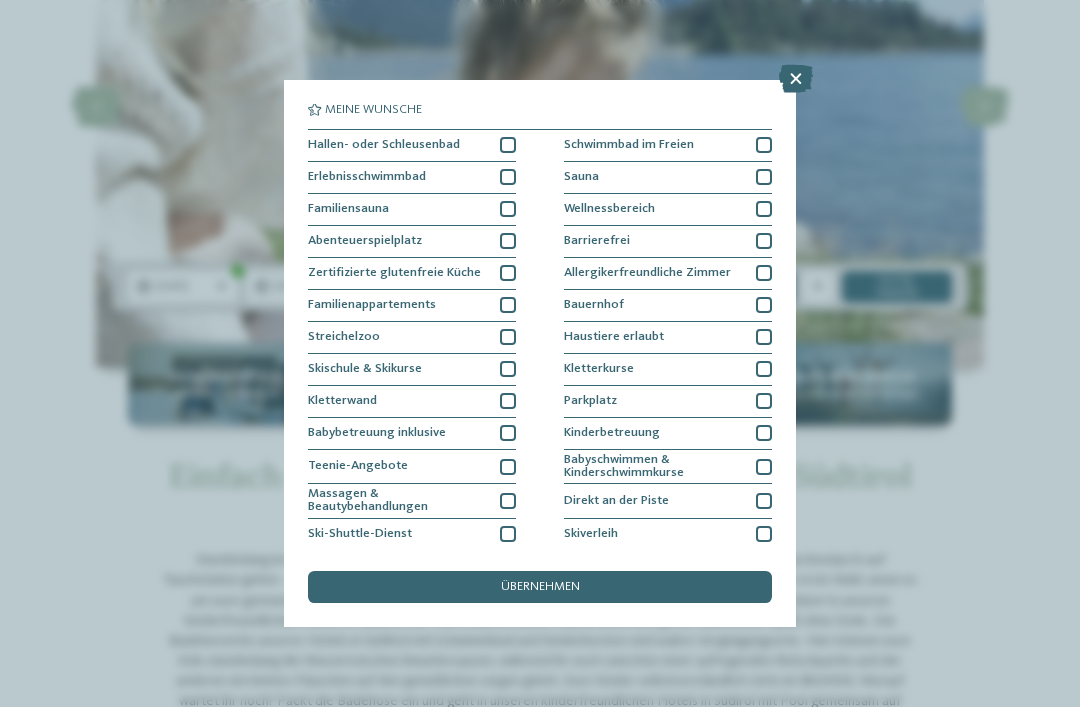 click at bounding box center (508, 305) 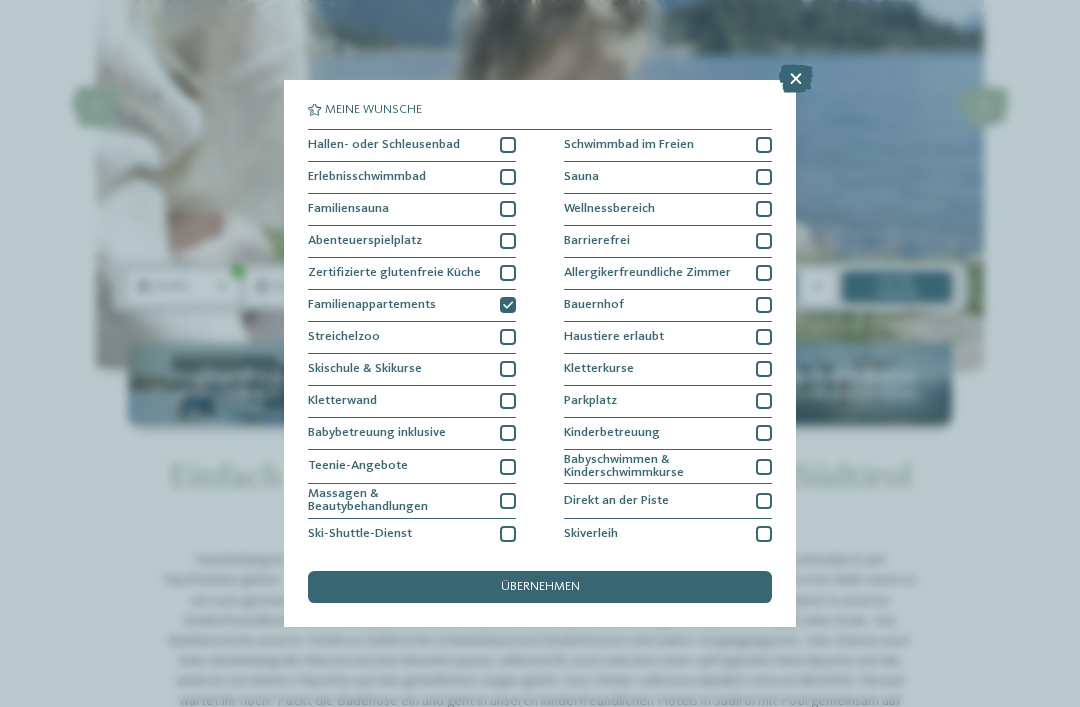 click on "Schwimmbad im Freien" at bounding box center [668, 146] 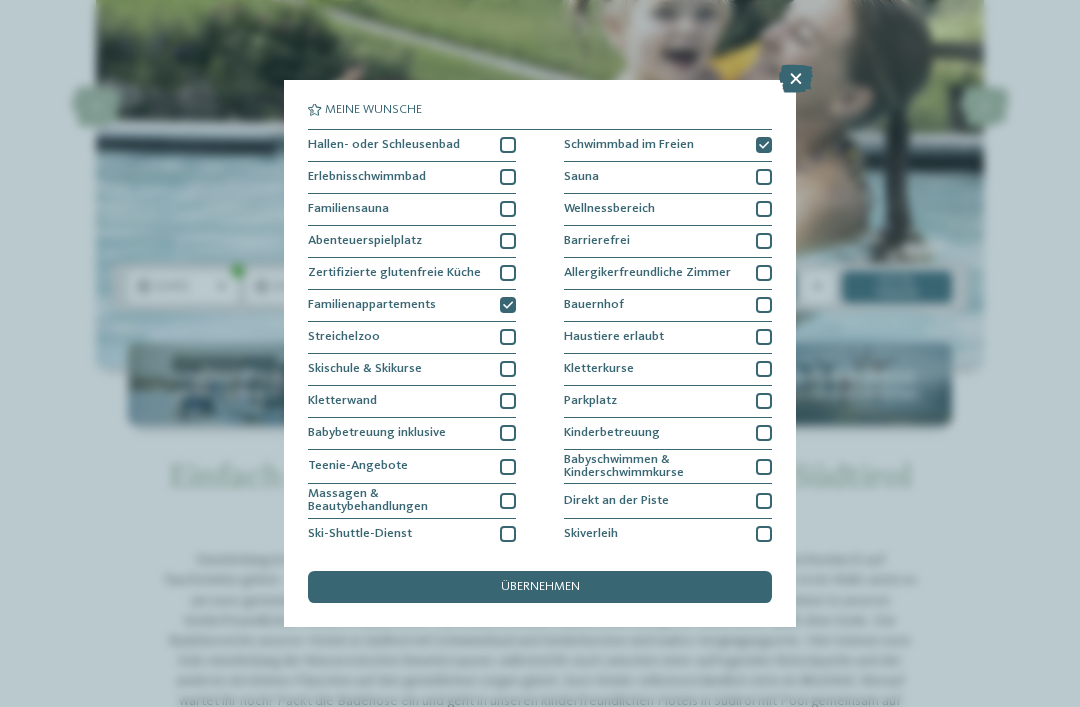 click on "übernehmen" at bounding box center [540, 587] 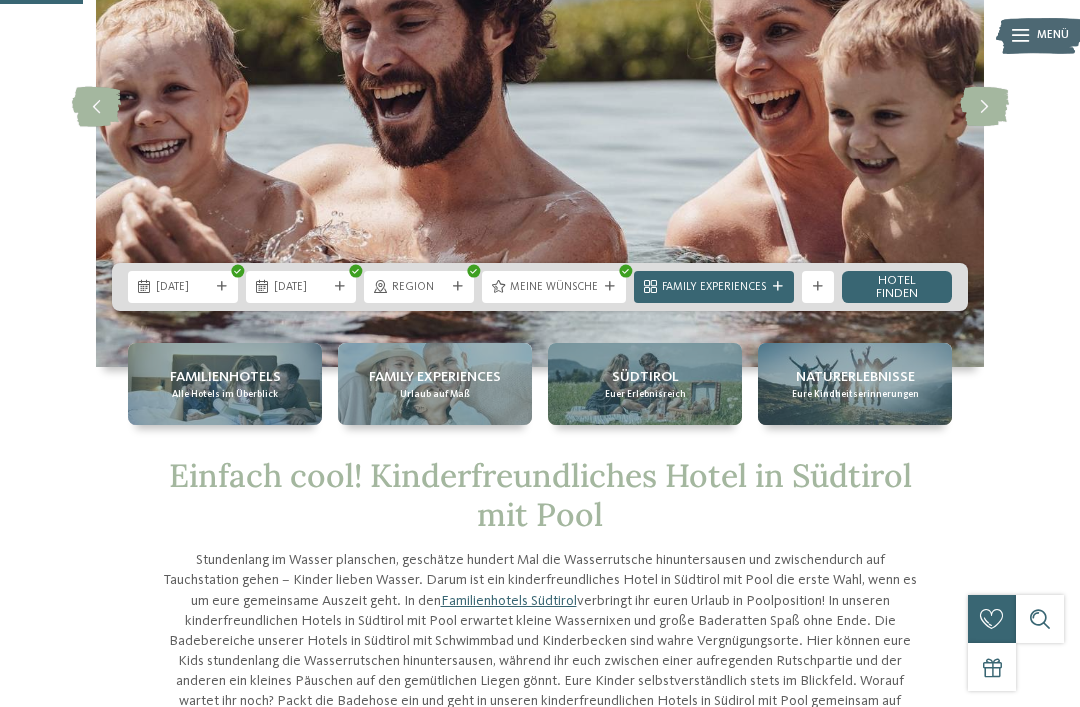 click at bounding box center (778, 287) 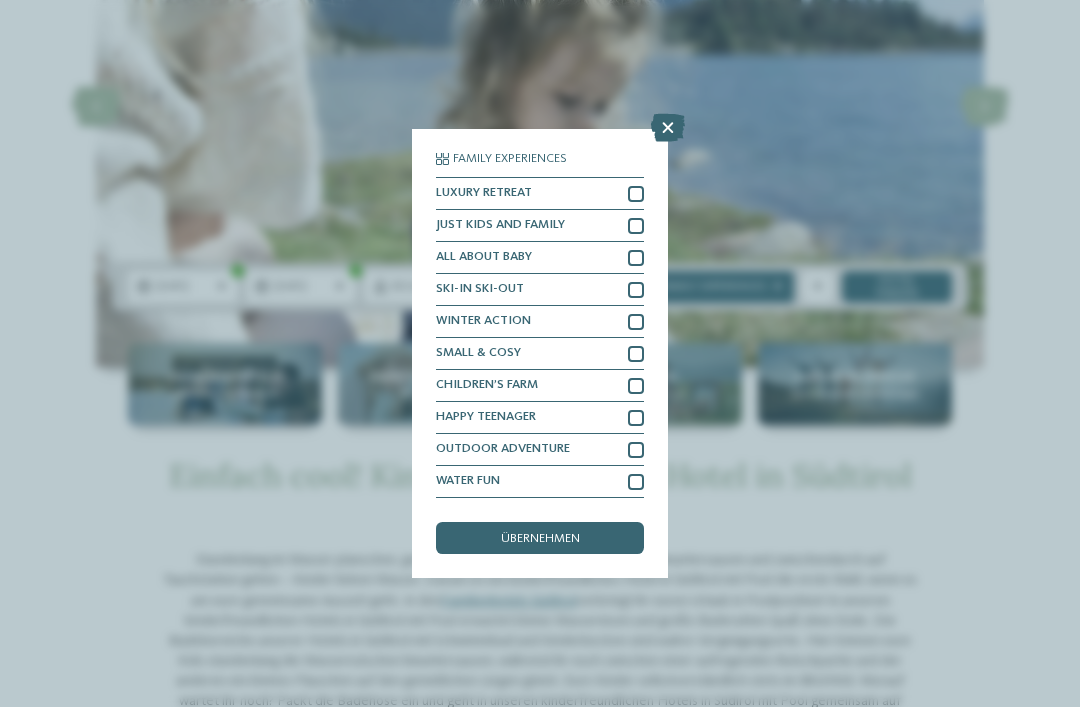 click at bounding box center (668, 128) 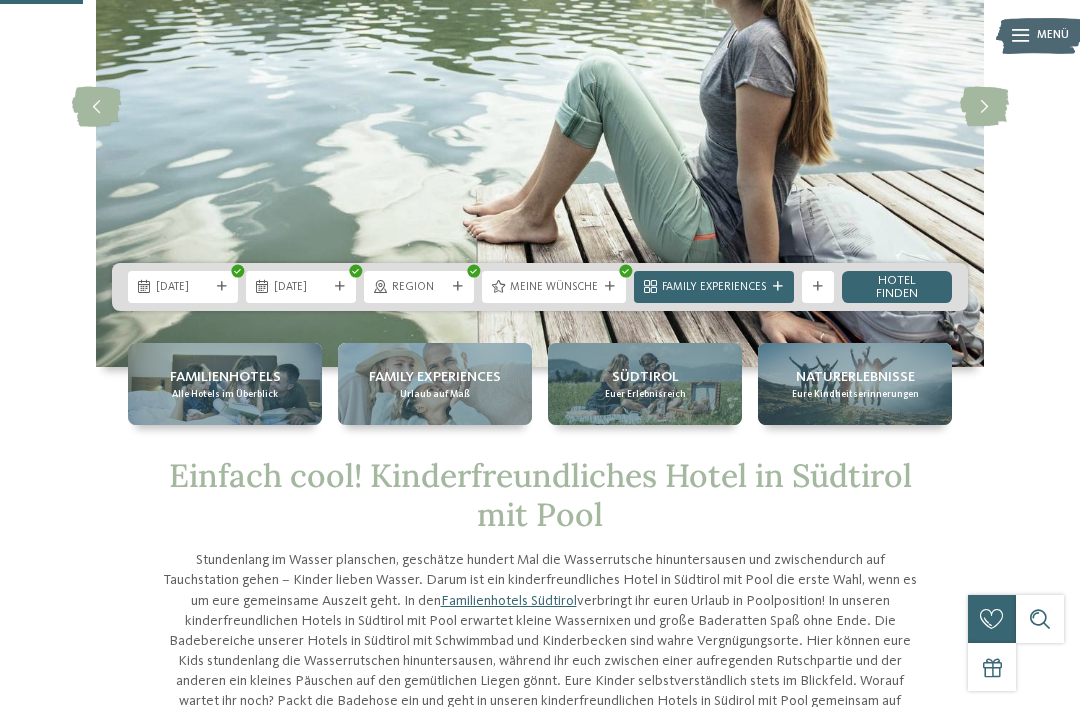 click on "Hotel finden" at bounding box center (897, 287) 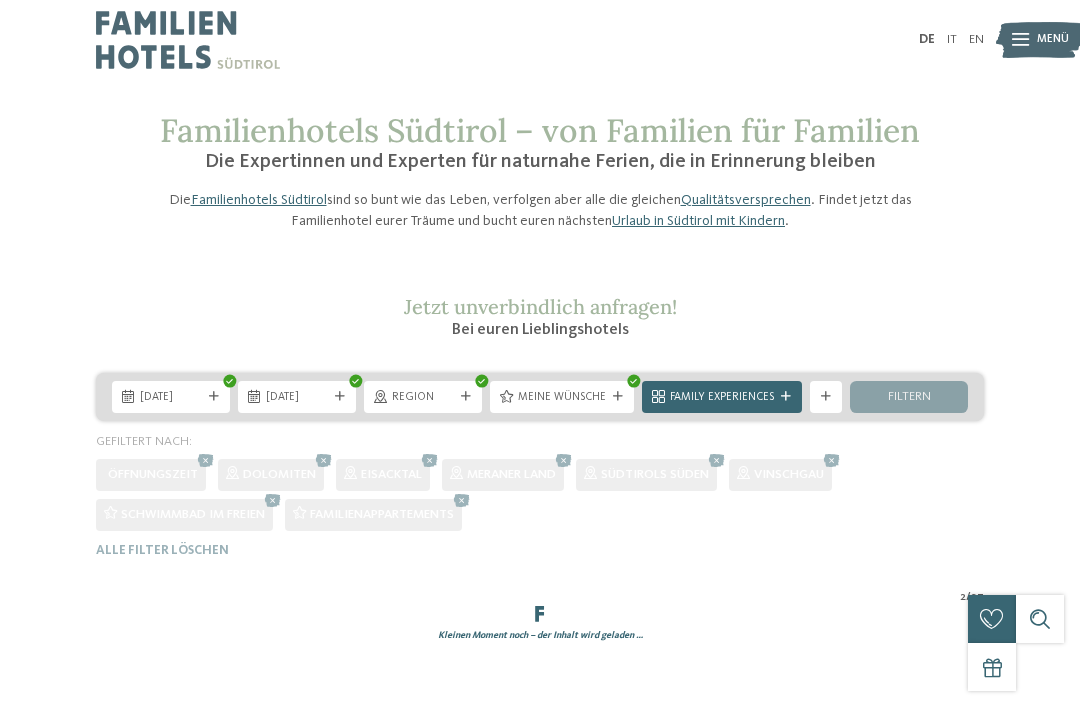 scroll, scrollTop: 0, scrollLeft: 0, axis: both 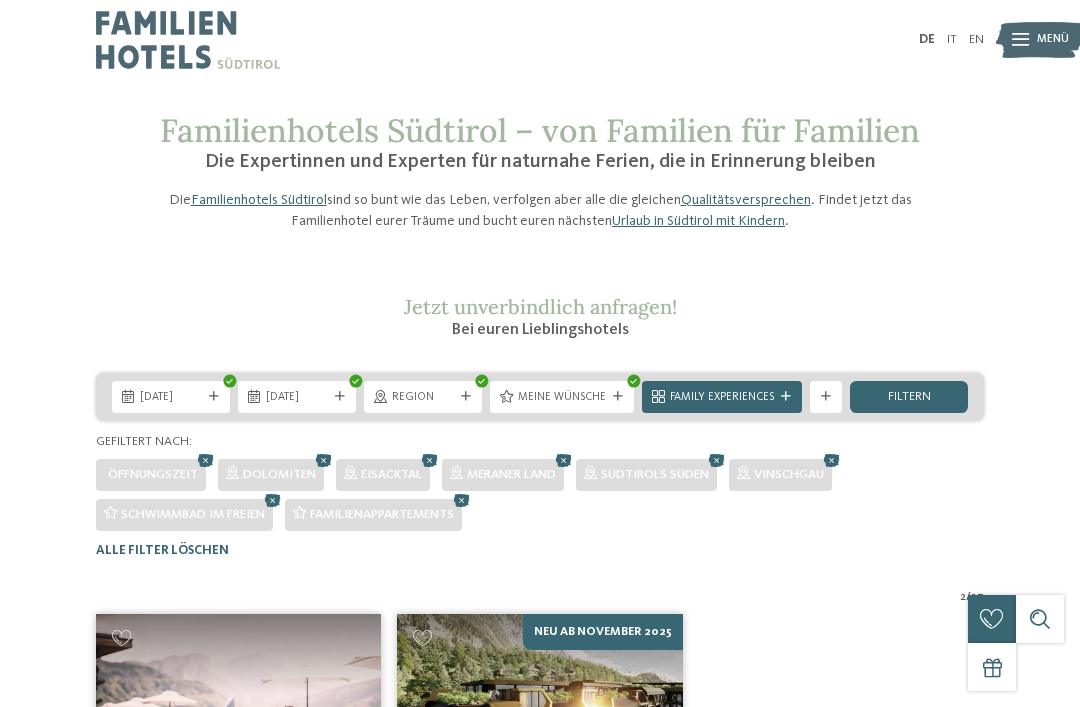 click at bounding box center [786, 397] 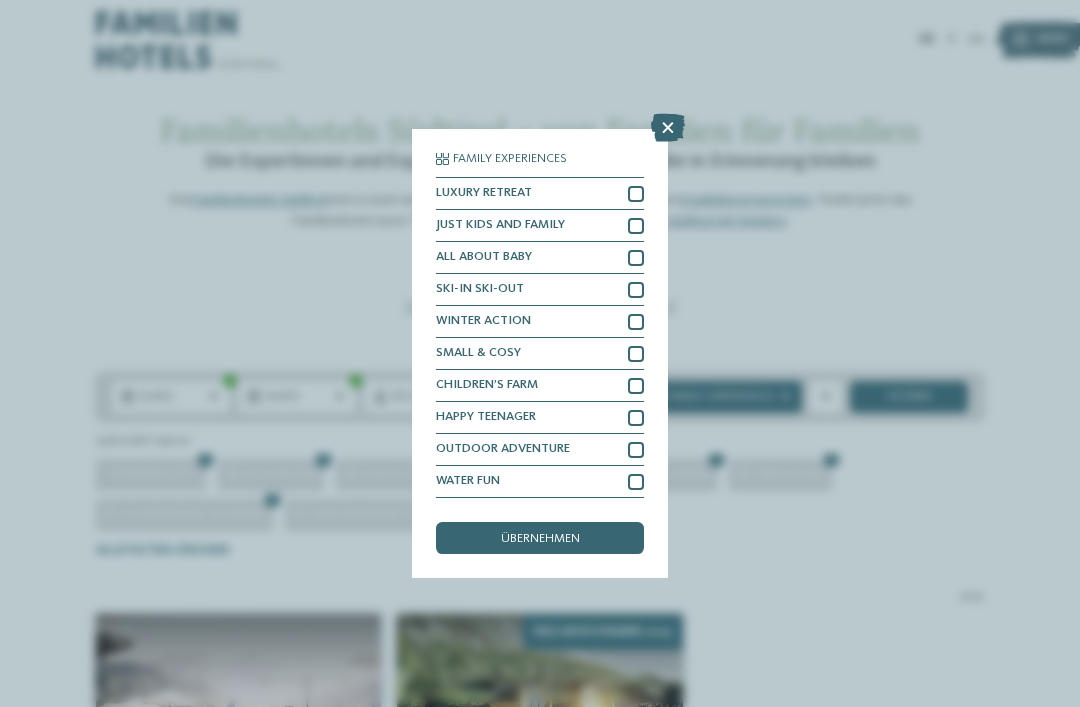 click at bounding box center (636, 354) 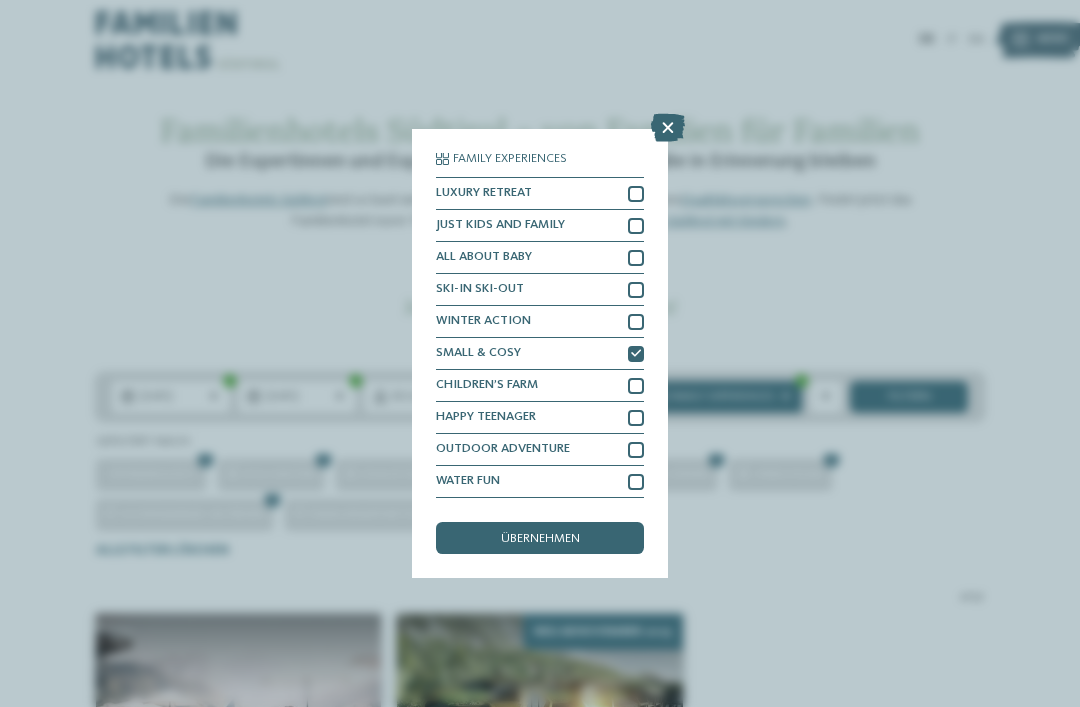 click at bounding box center (636, 226) 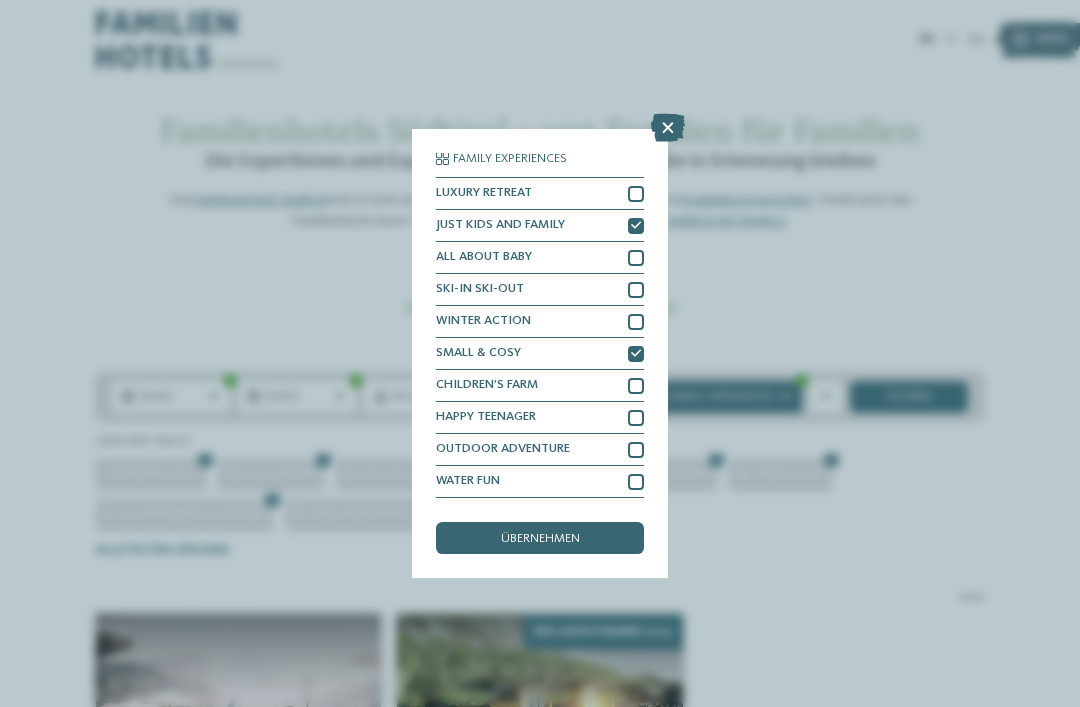 click on "übernehmen" at bounding box center (540, 538) 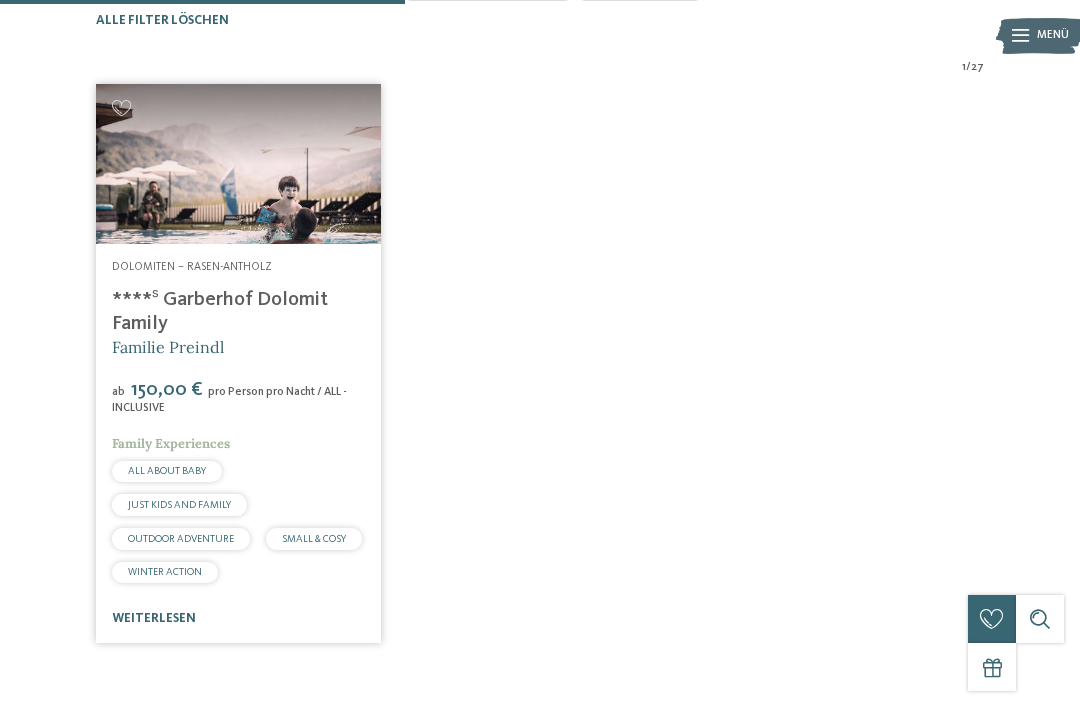scroll, scrollTop: 531, scrollLeft: 0, axis: vertical 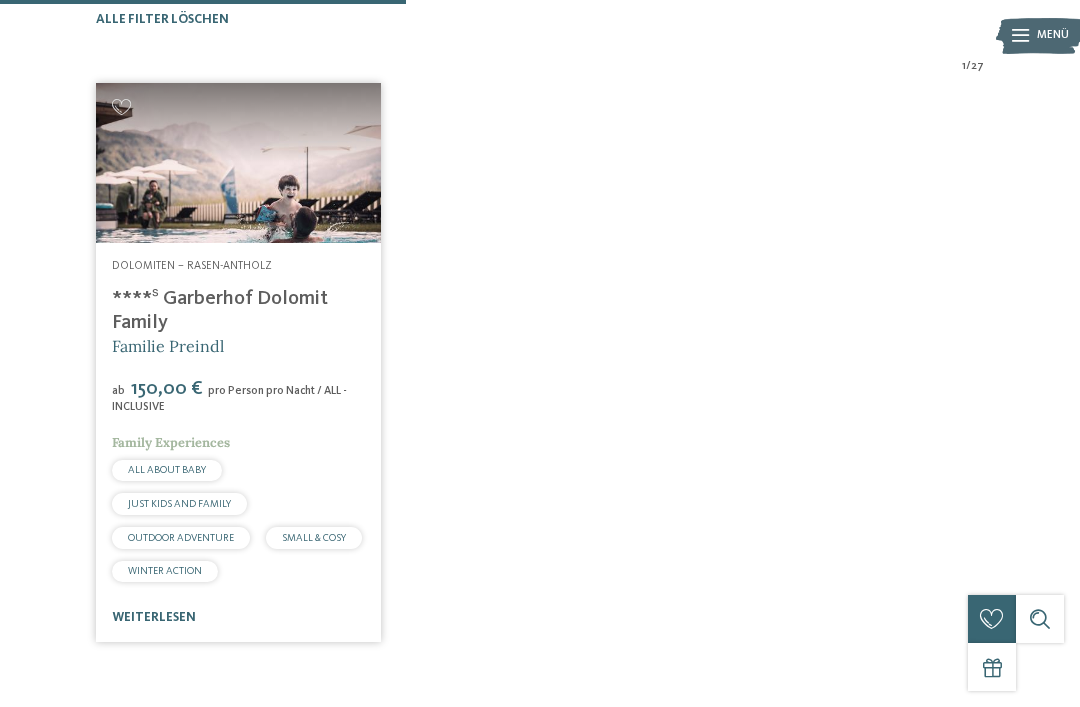 click at bounding box center [238, 163] 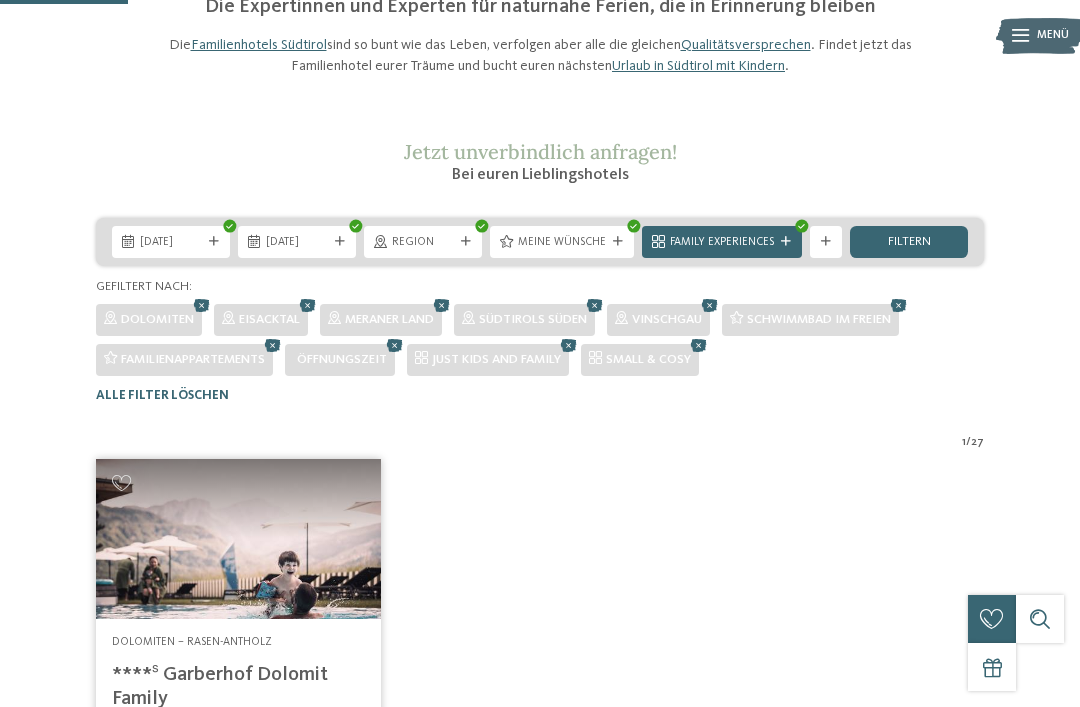 scroll, scrollTop: 161, scrollLeft: 0, axis: vertical 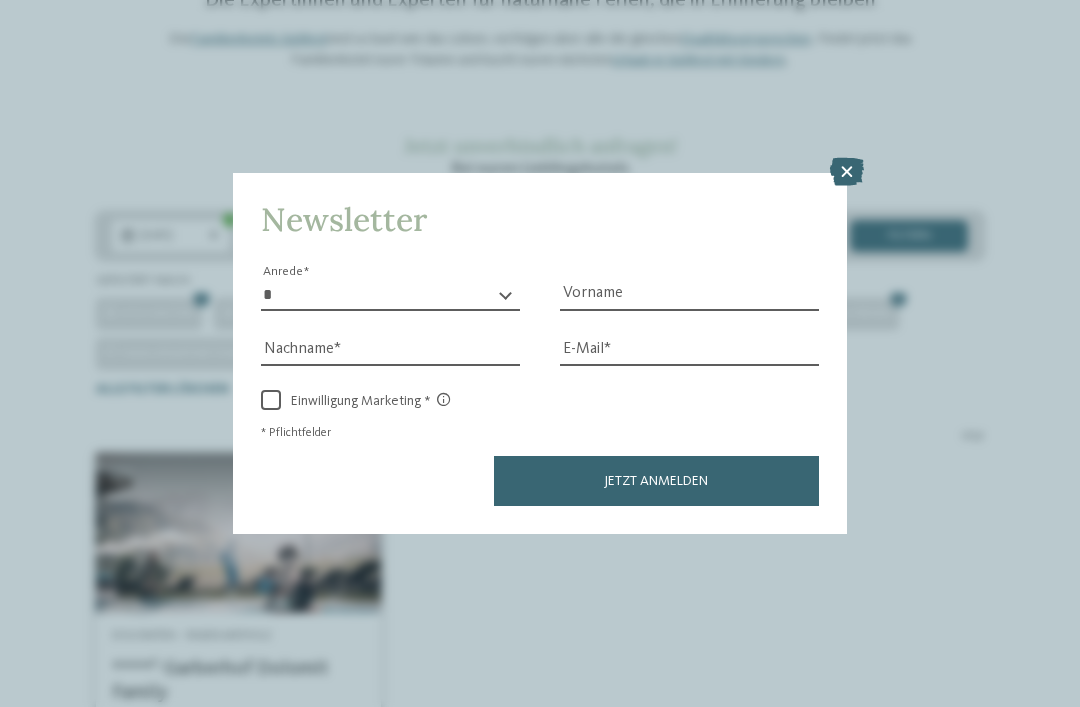 click at bounding box center [847, 172] 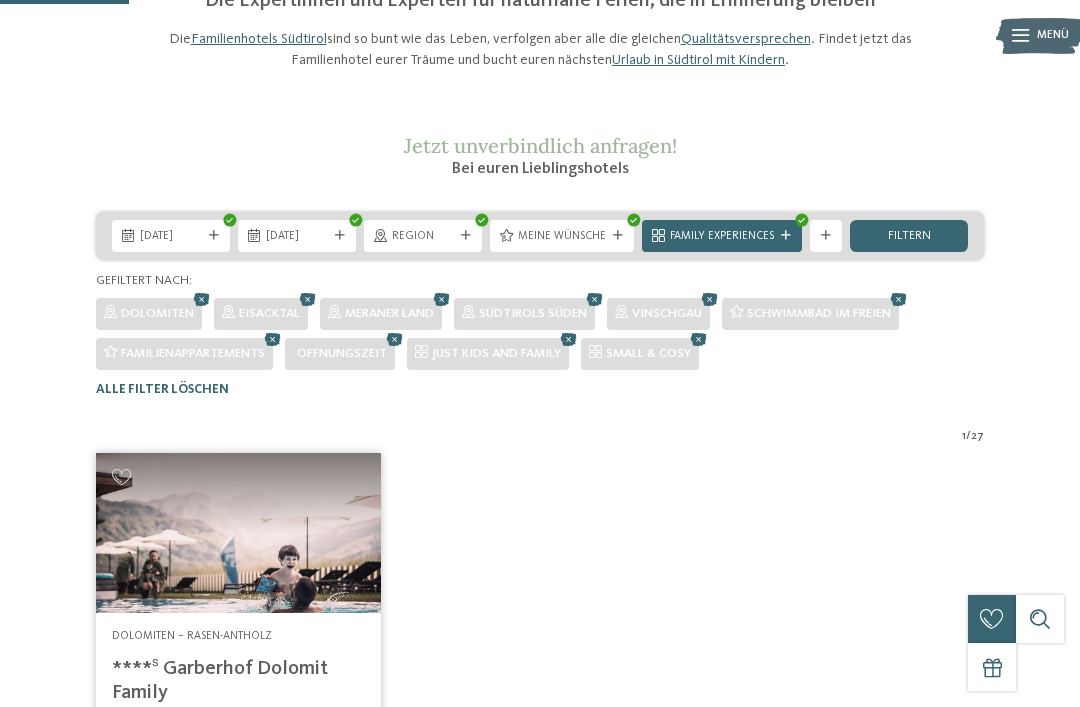 click at bounding box center [618, 236] 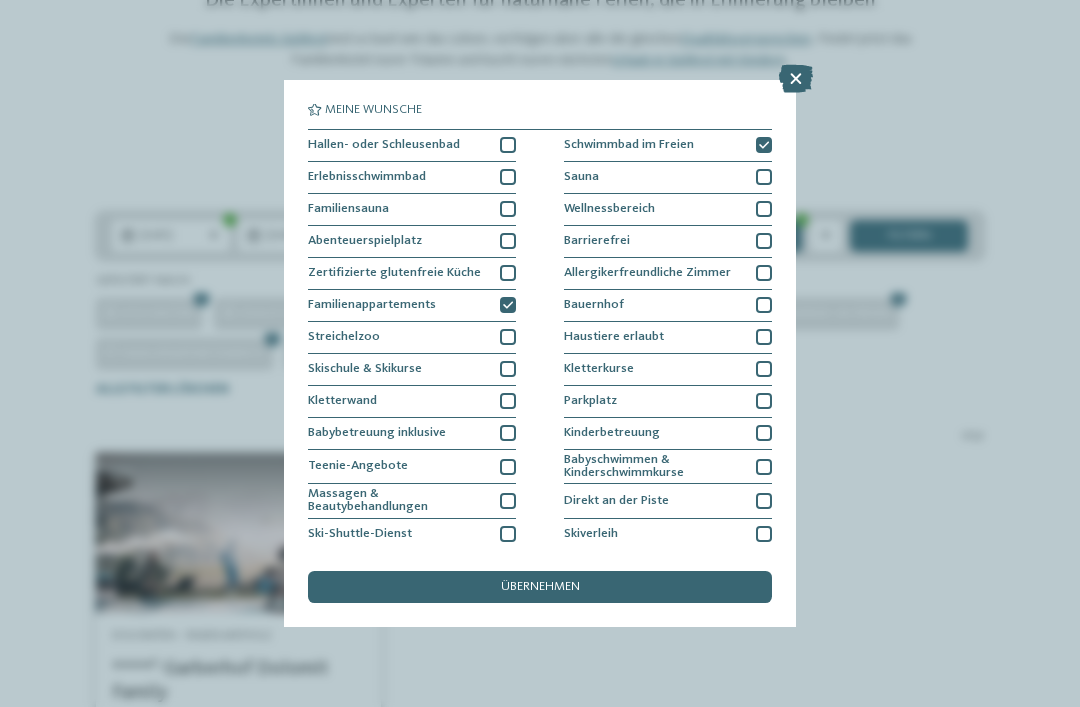 click at bounding box center [764, 146] 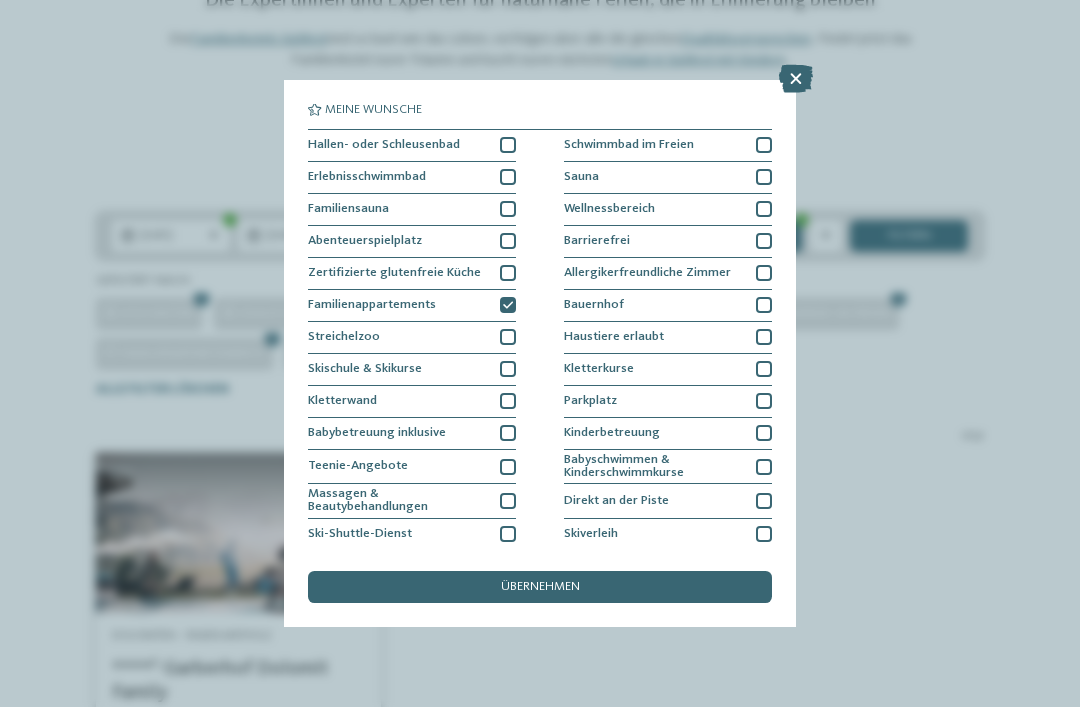 click at bounding box center (508, 306) 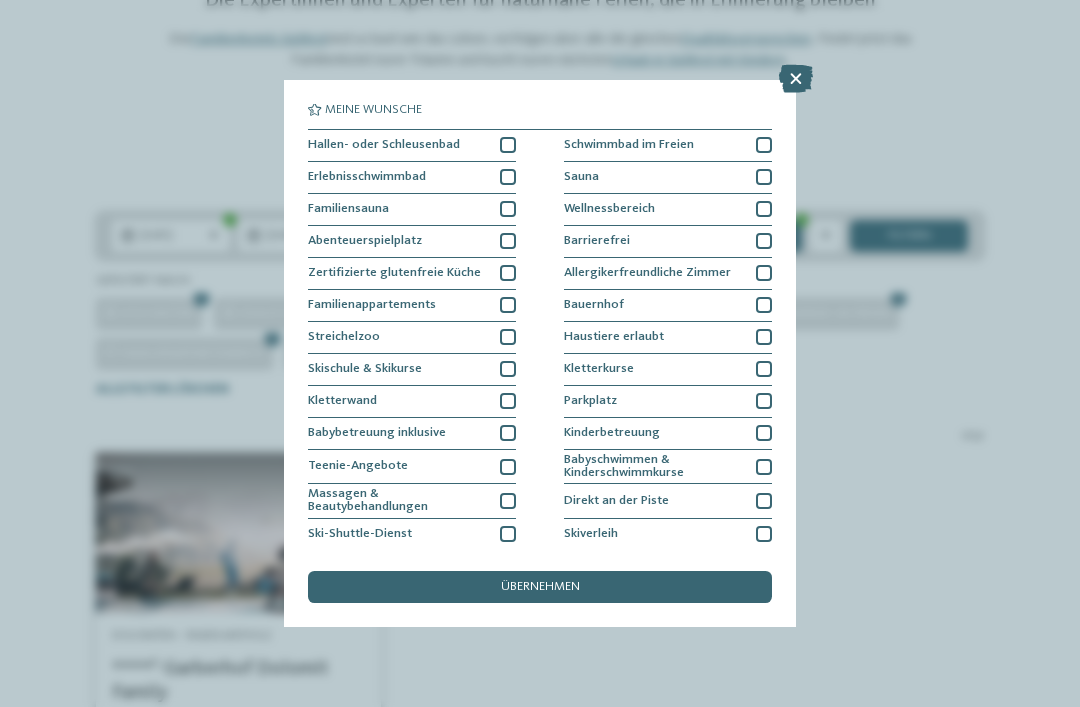click on "übernehmen" at bounding box center (540, 587) 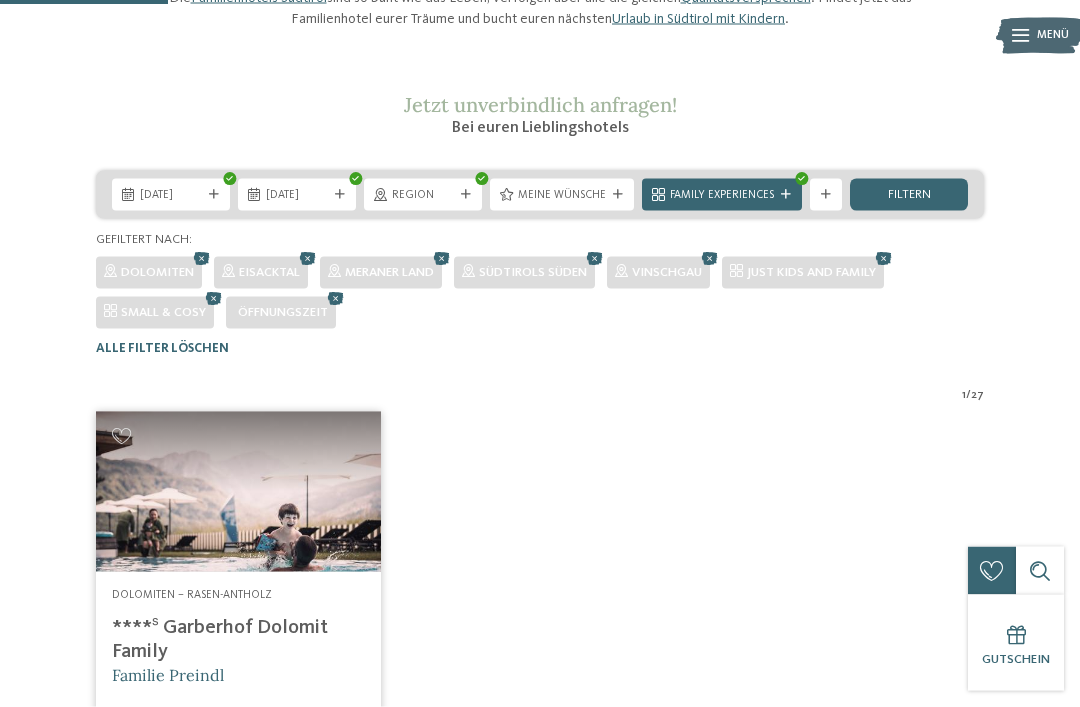 scroll, scrollTop: 198, scrollLeft: 0, axis: vertical 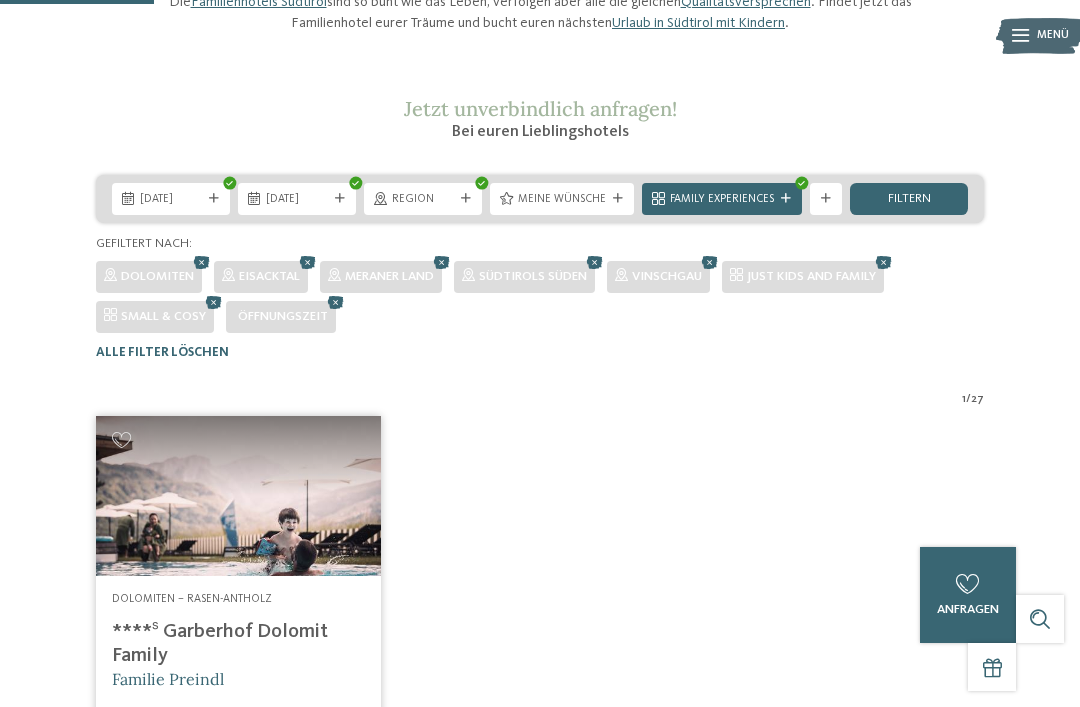 click on "Family Experiences" at bounding box center [722, 200] 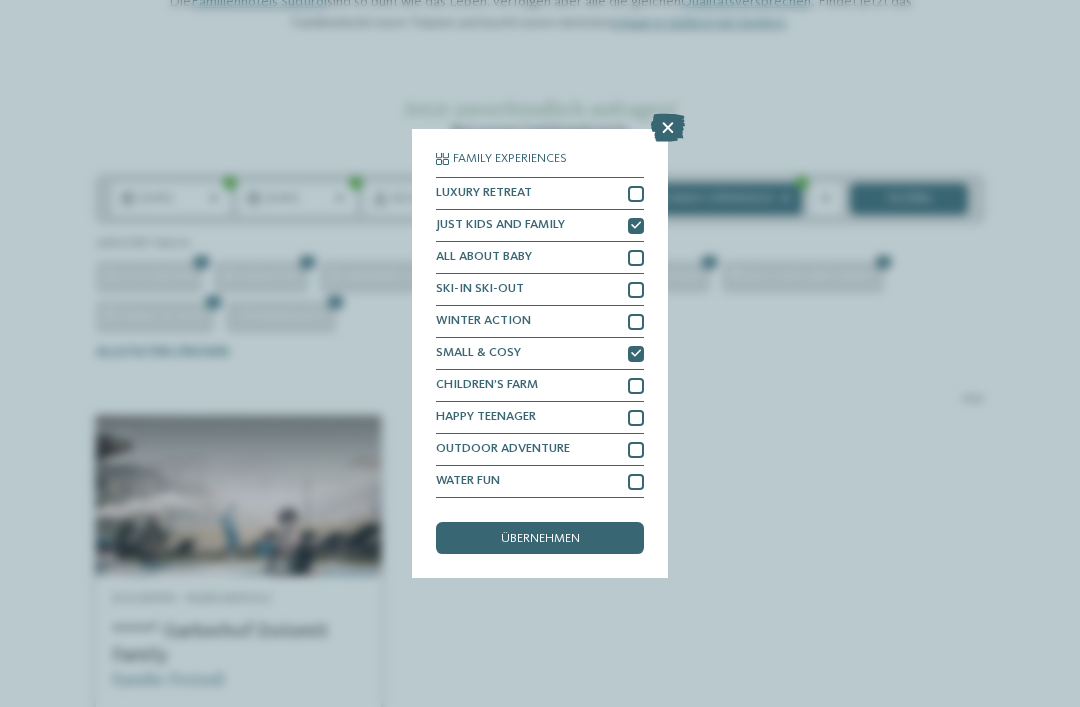 click at bounding box center [636, 354] 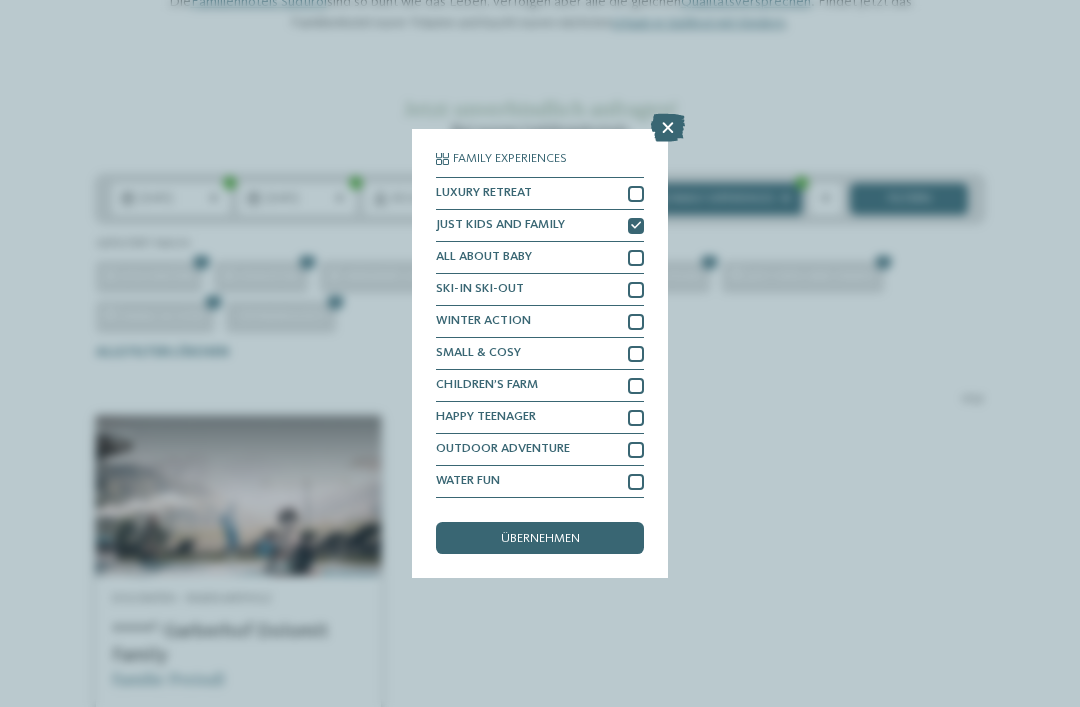 click at bounding box center (636, 226) 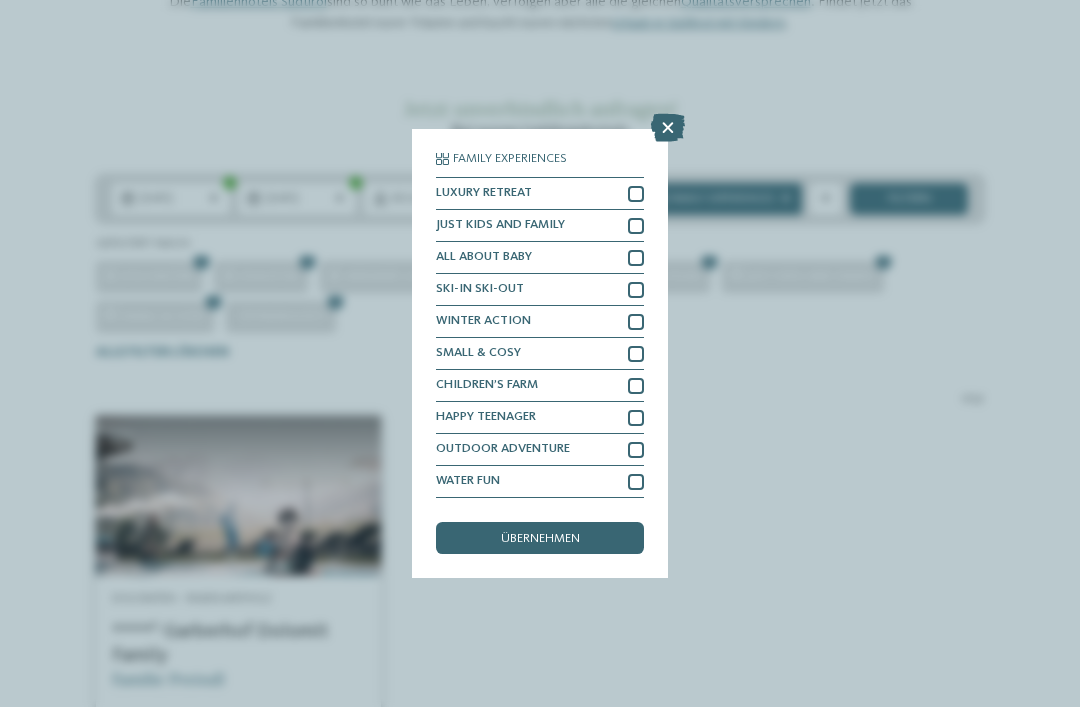 click on "übernehmen" at bounding box center (540, 538) 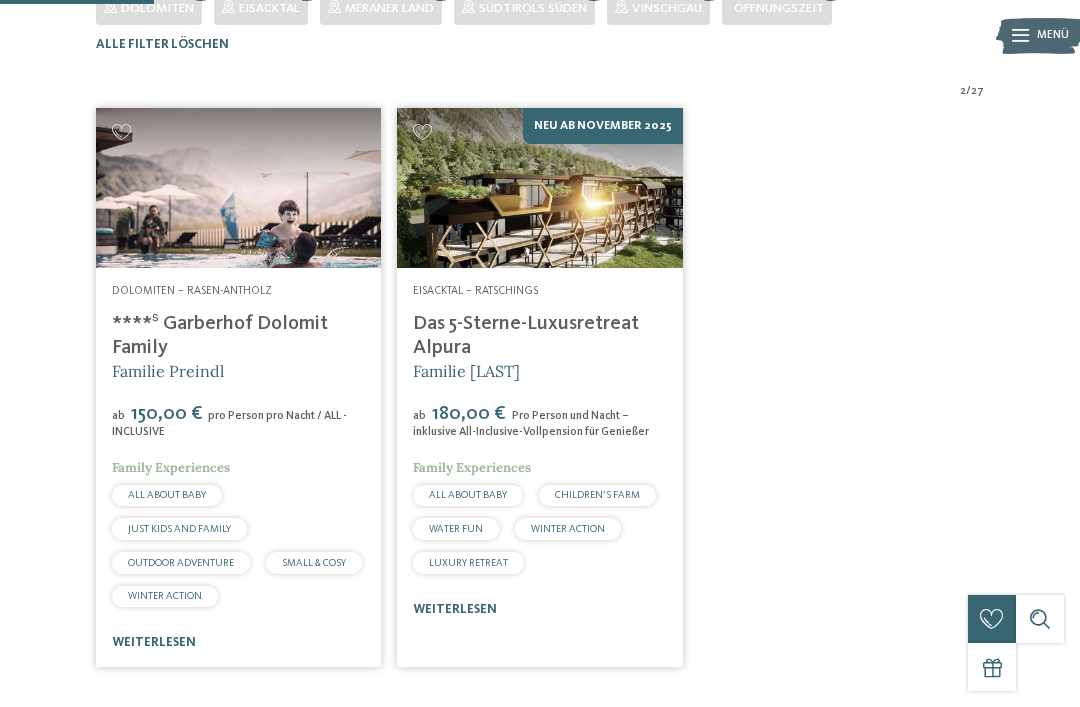 scroll, scrollTop: 491, scrollLeft: 0, axis: vertical 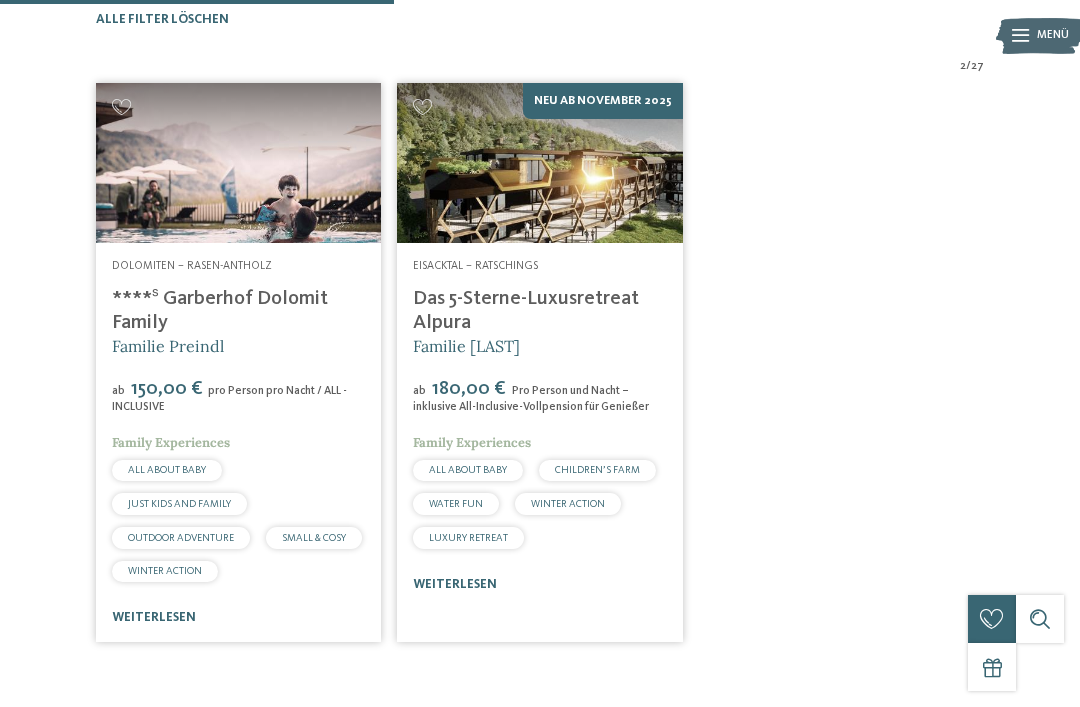 click at bounding box center [539, 163] 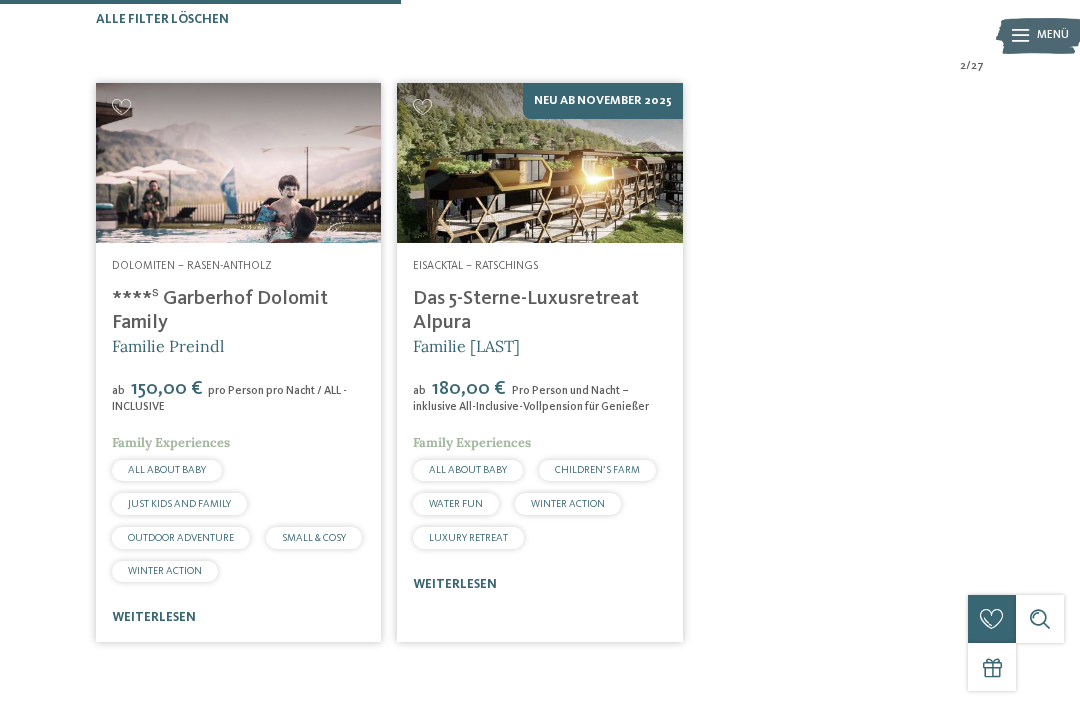 scroll, scrollTop: 523, scrollLeft: 0, axis: vertical 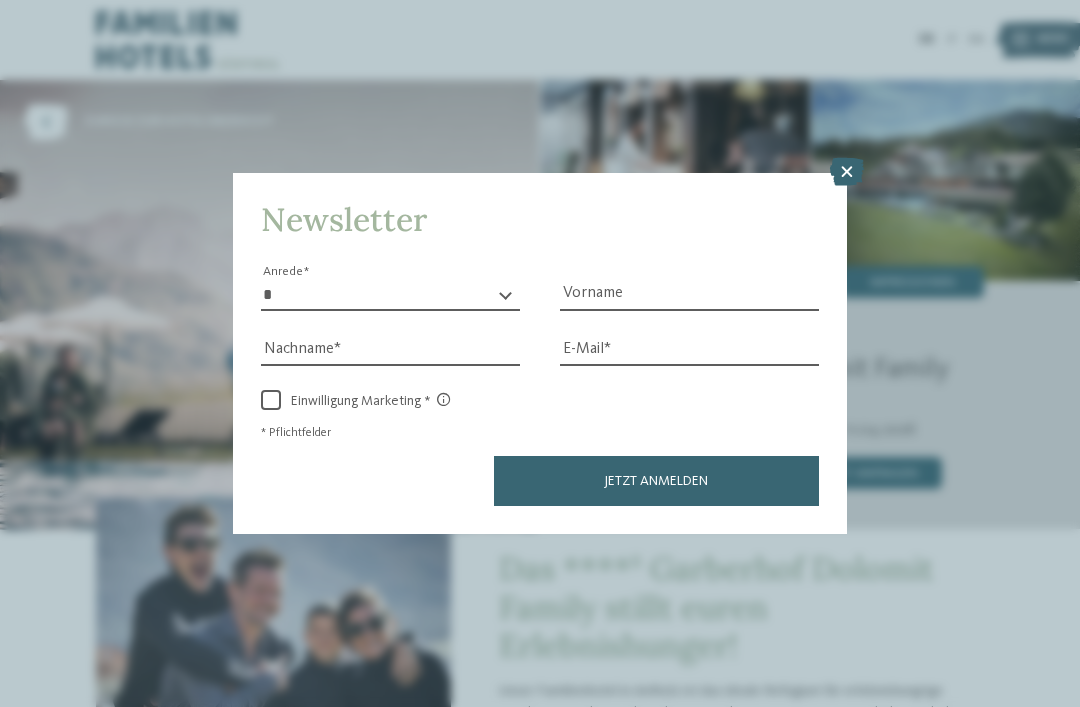 click at bounding box center (847, 172) 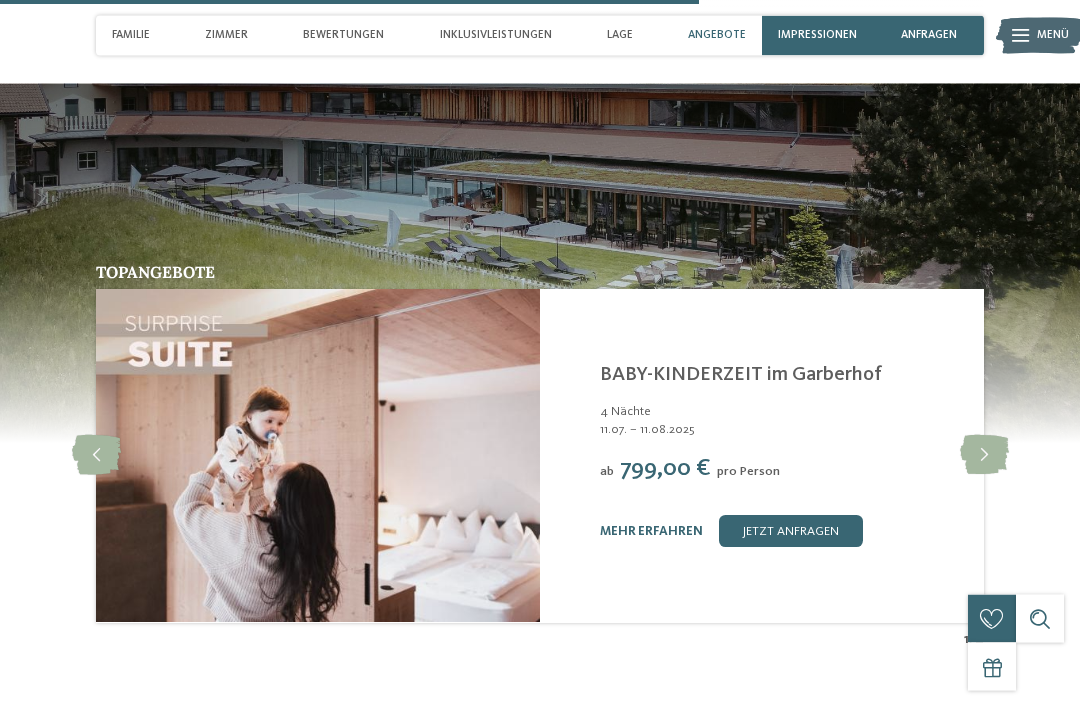 scroll, scrollTop: 4266, scrollLeft: 0, axis: vertical 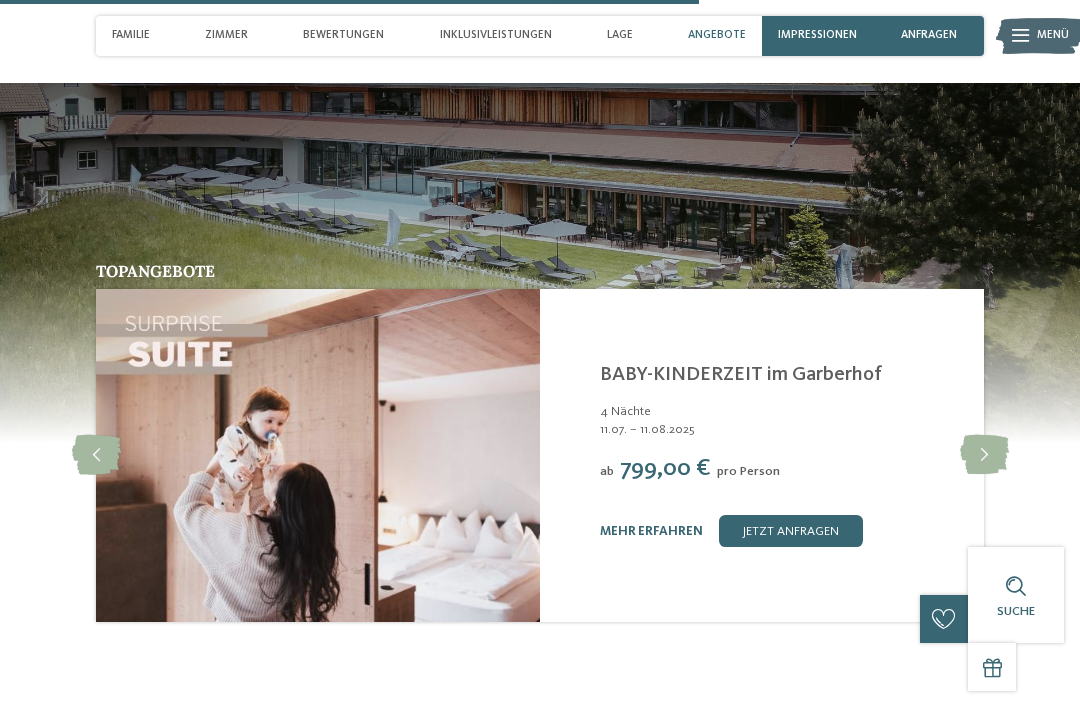 click at bounding box center [984, 455] 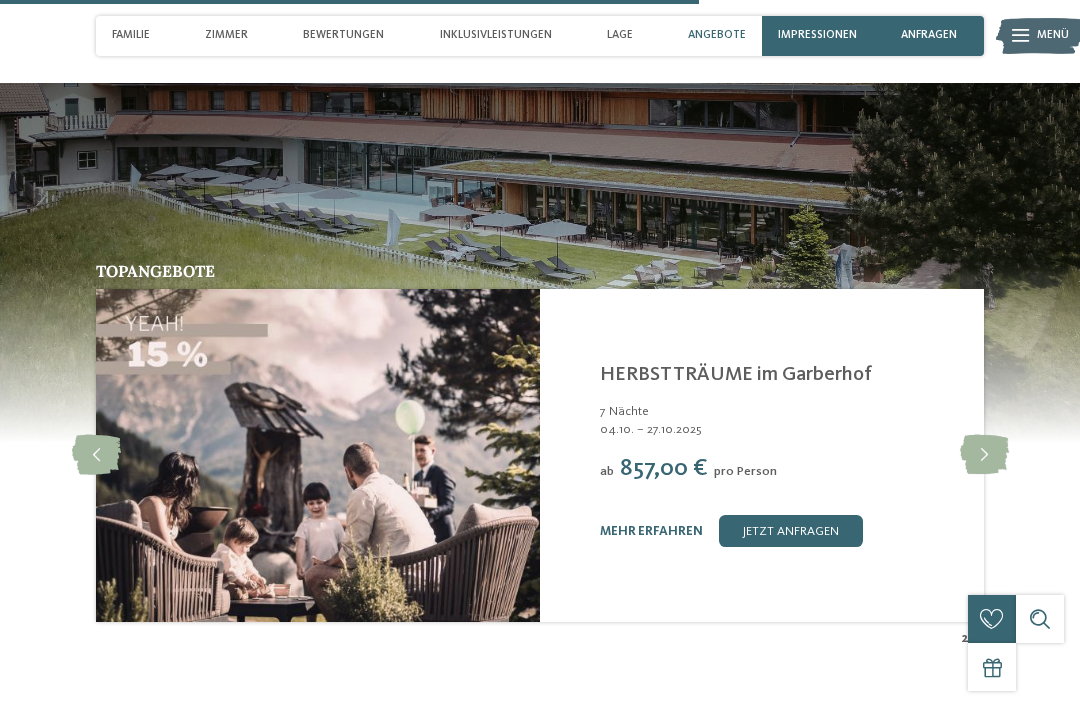 click at bounding box center [984, 455] 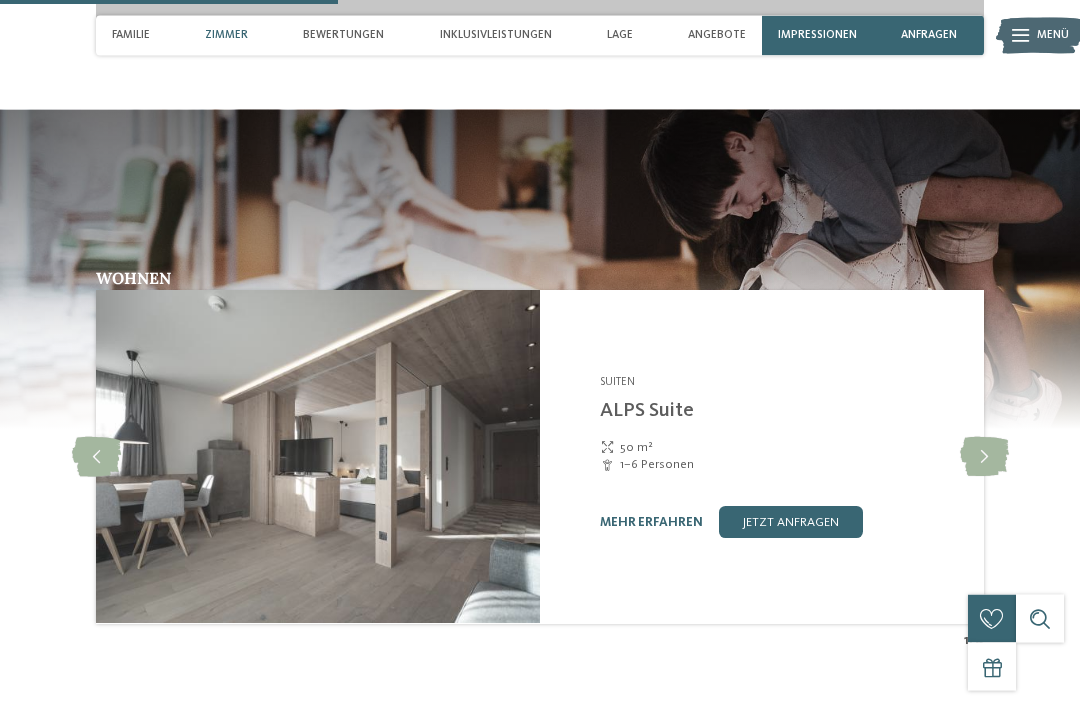 scroll, scrollTop: 2078, scrollLeft: 0, axis: vertical 